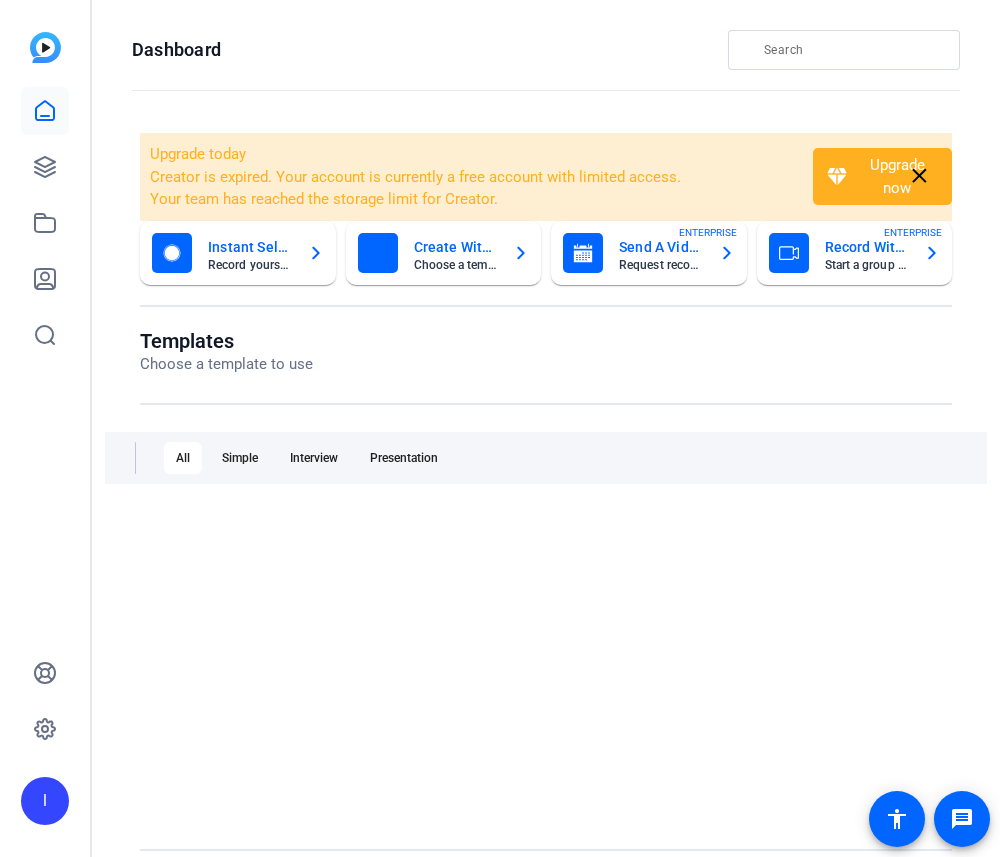 scroll, scrollTop: 0, scrollLeft: 0, axis: both 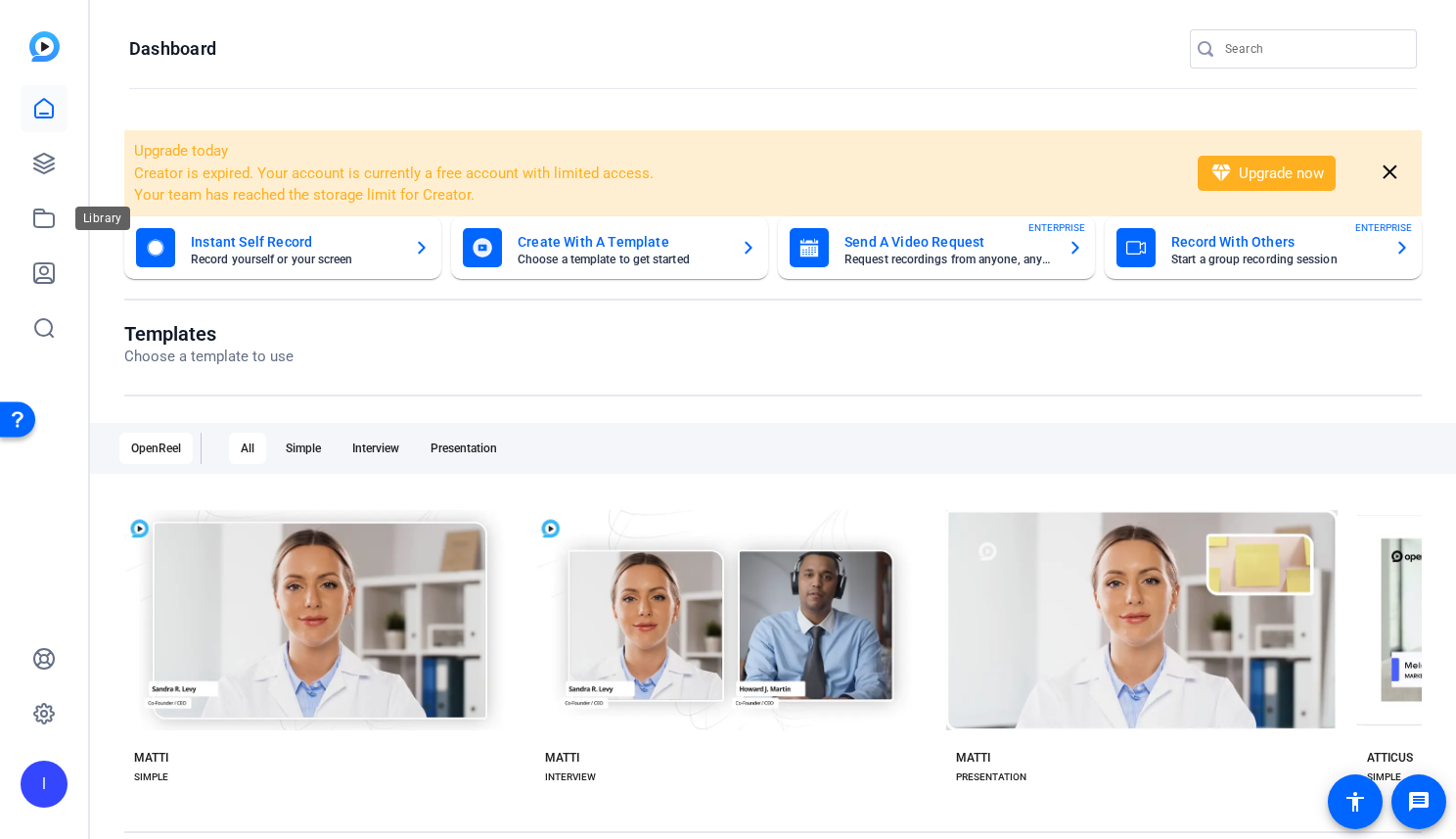 click on "I" 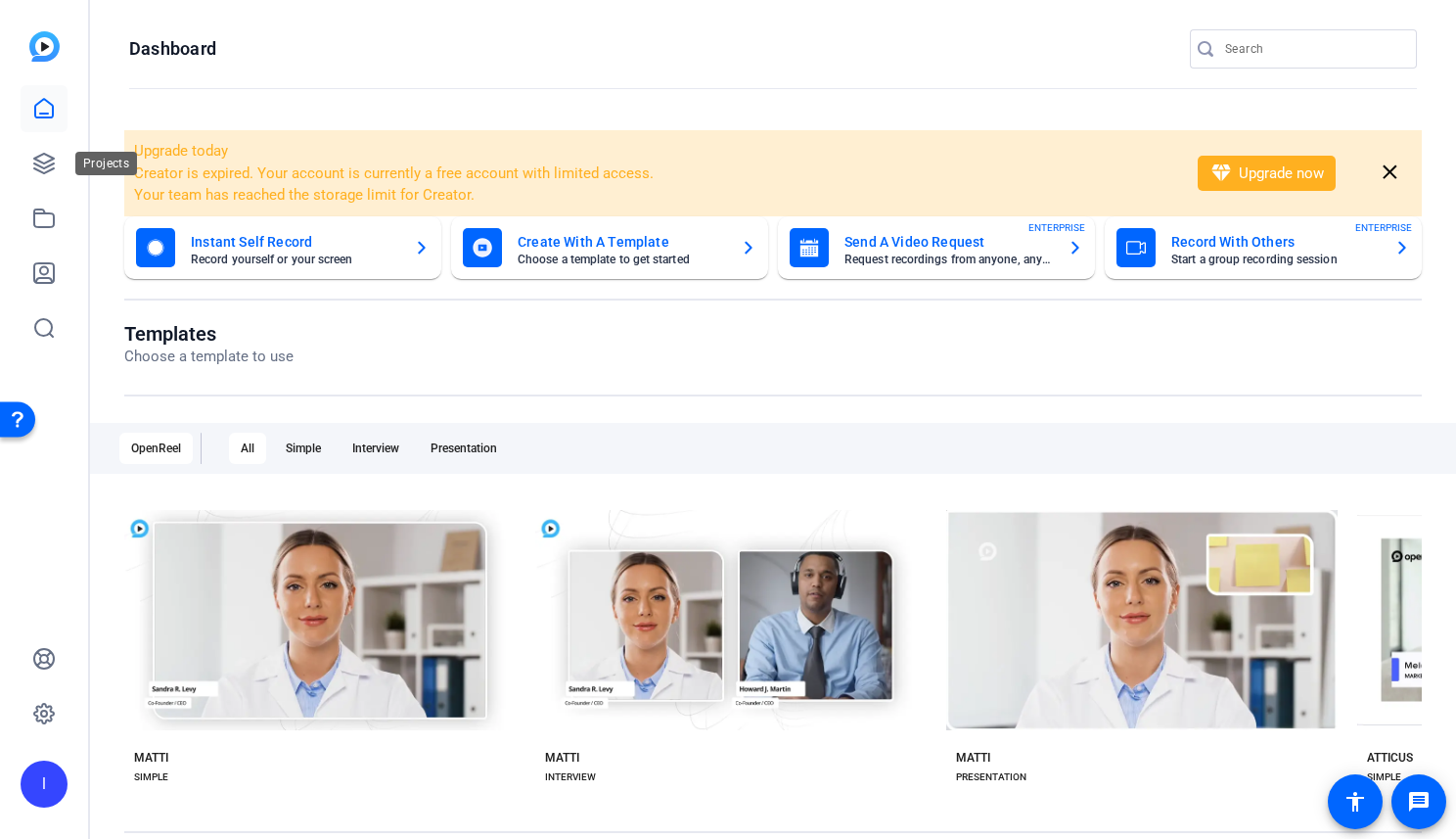 click on "Projects" at bounding box center (106, 163) 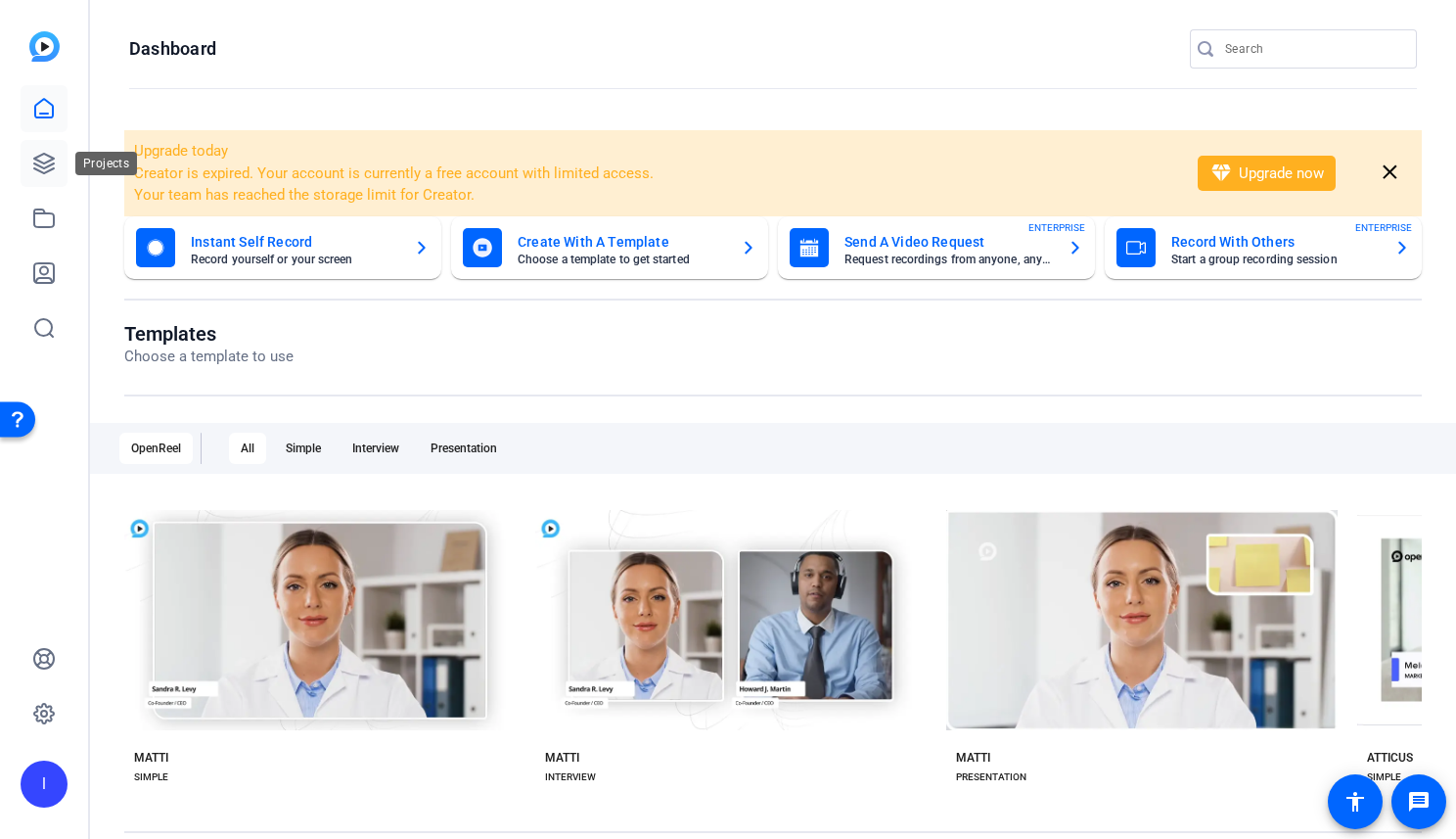 click 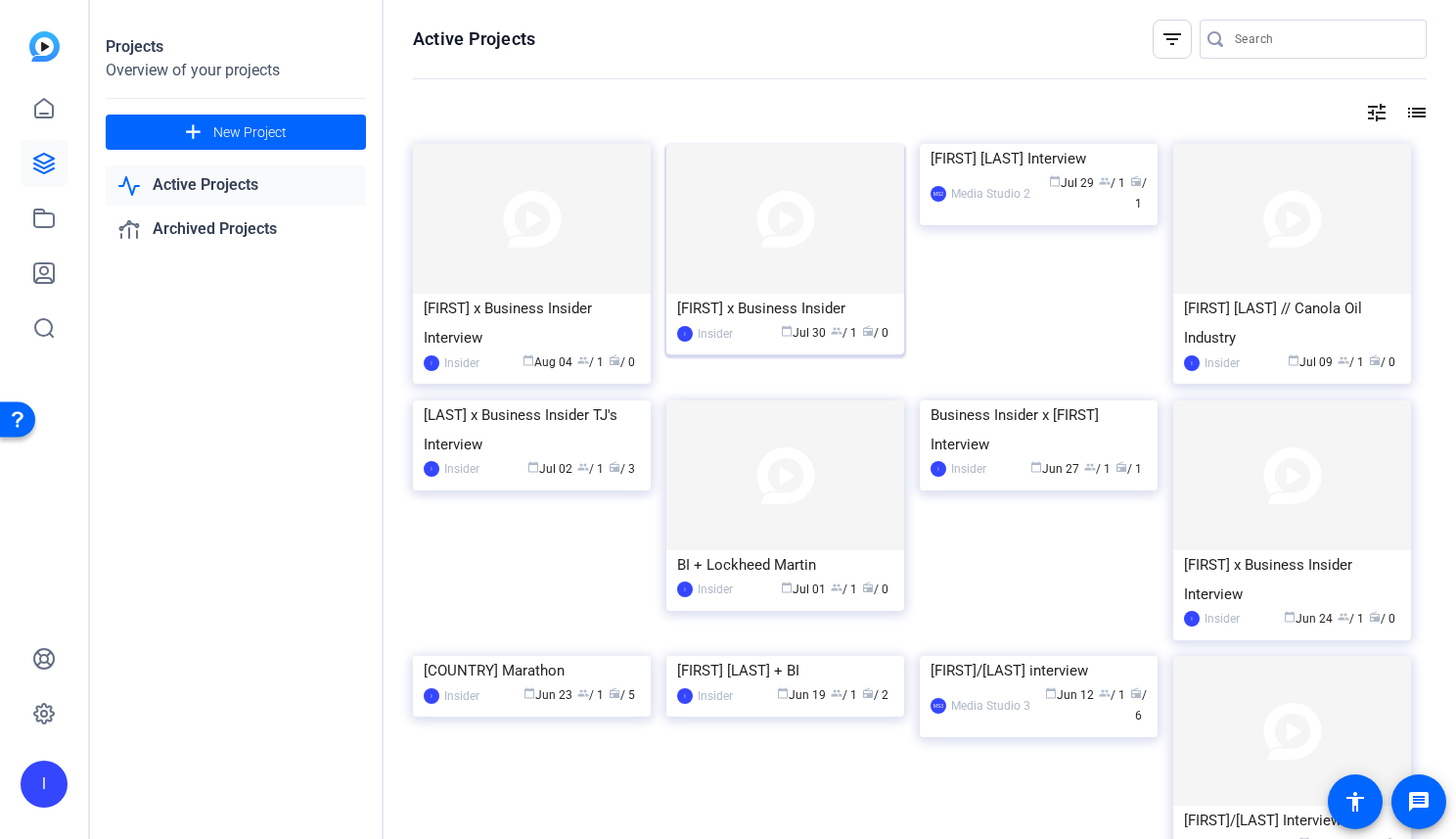 click 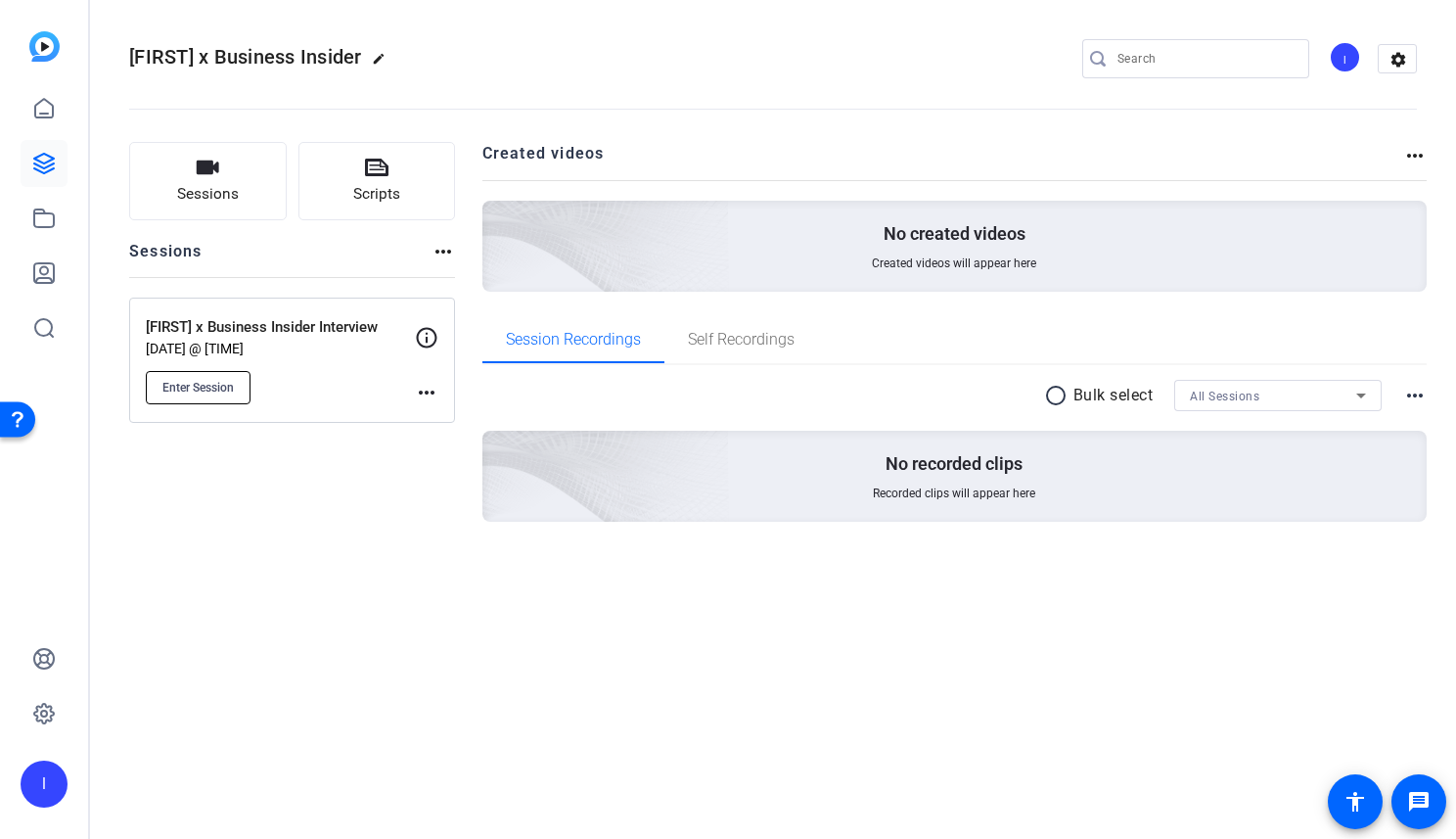 click on "Enter Session" 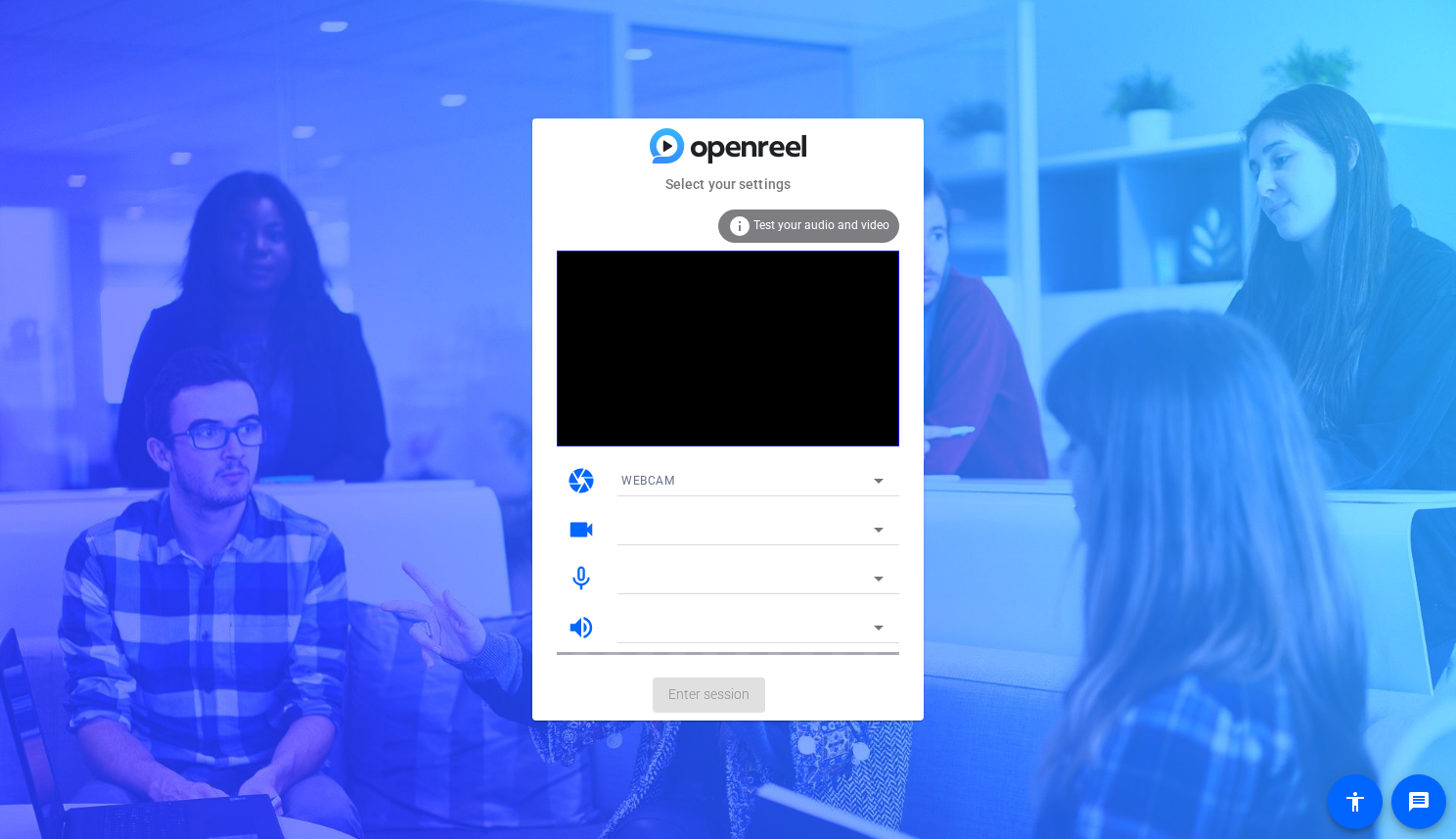 scroll, scrollTop: 0, scrollLeft: 0, axis: both 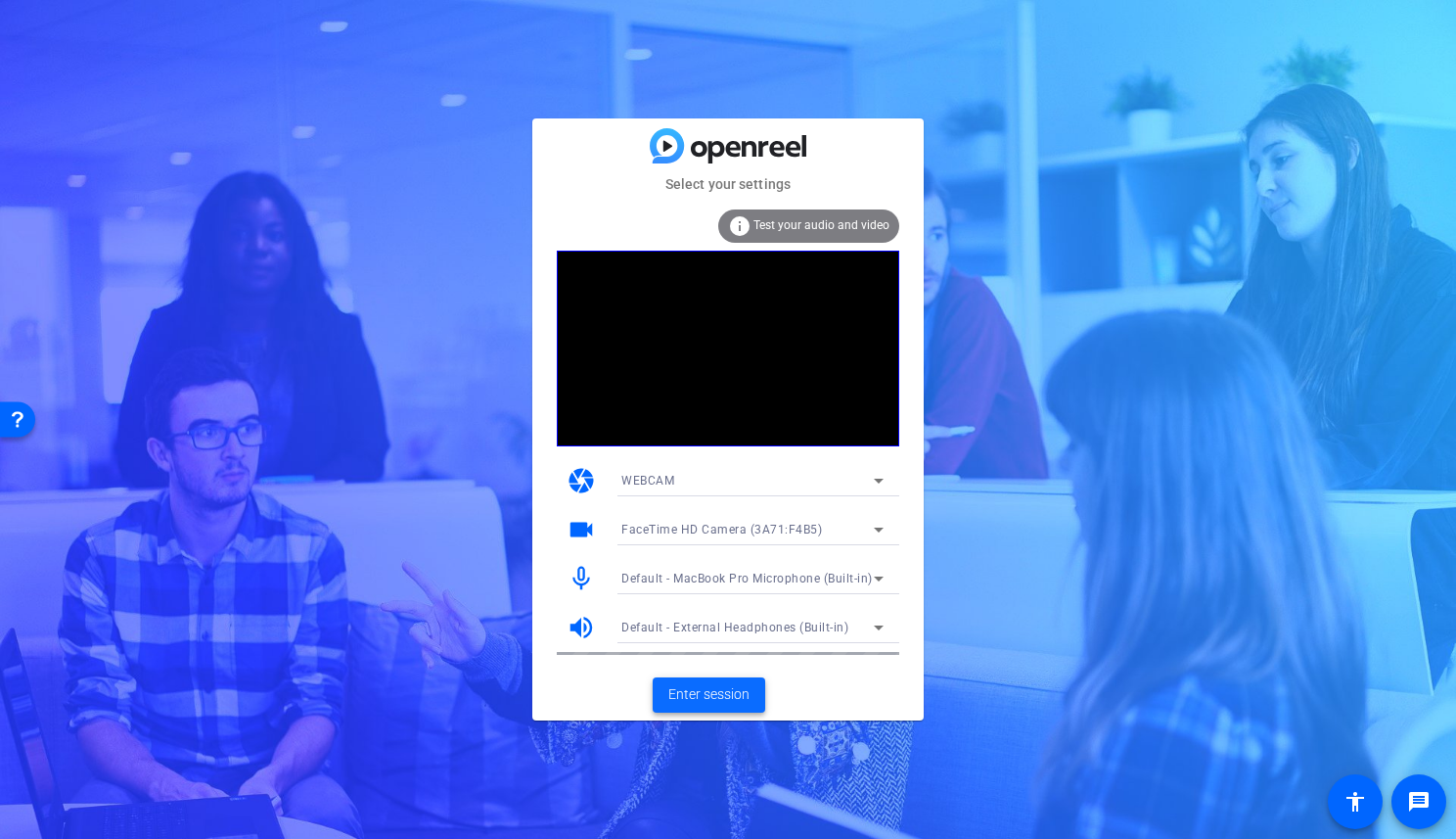 click 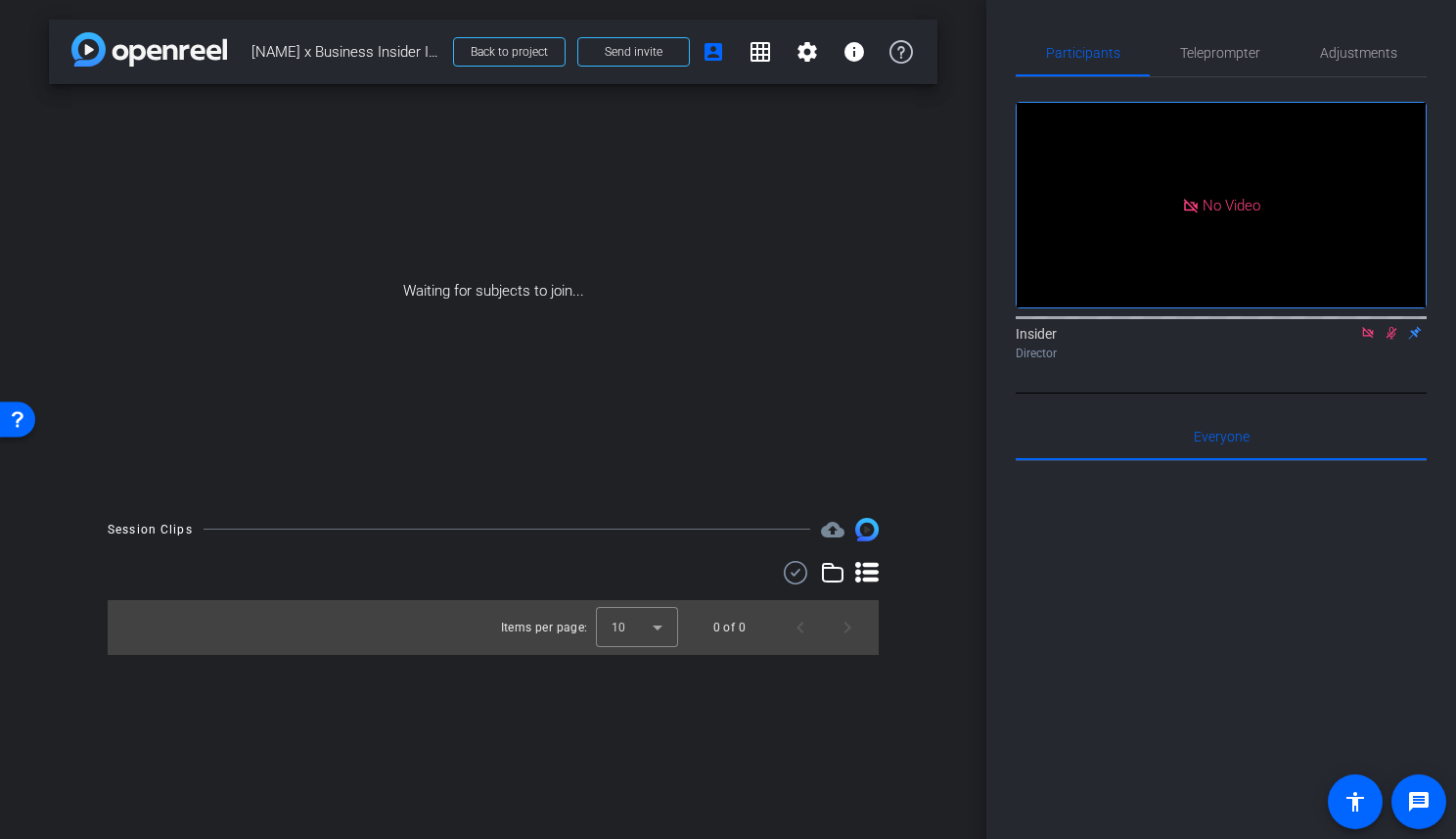 click 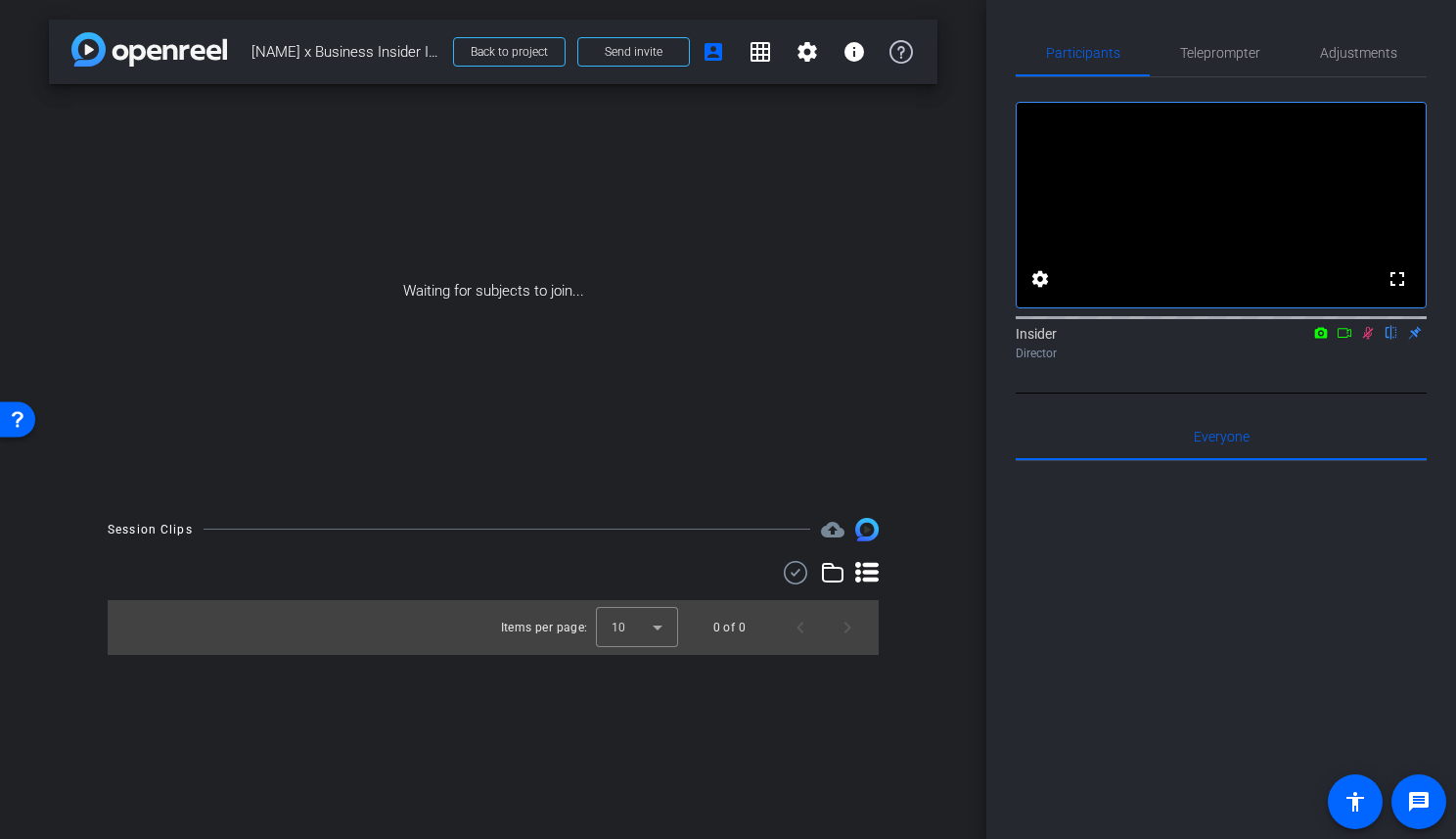 click 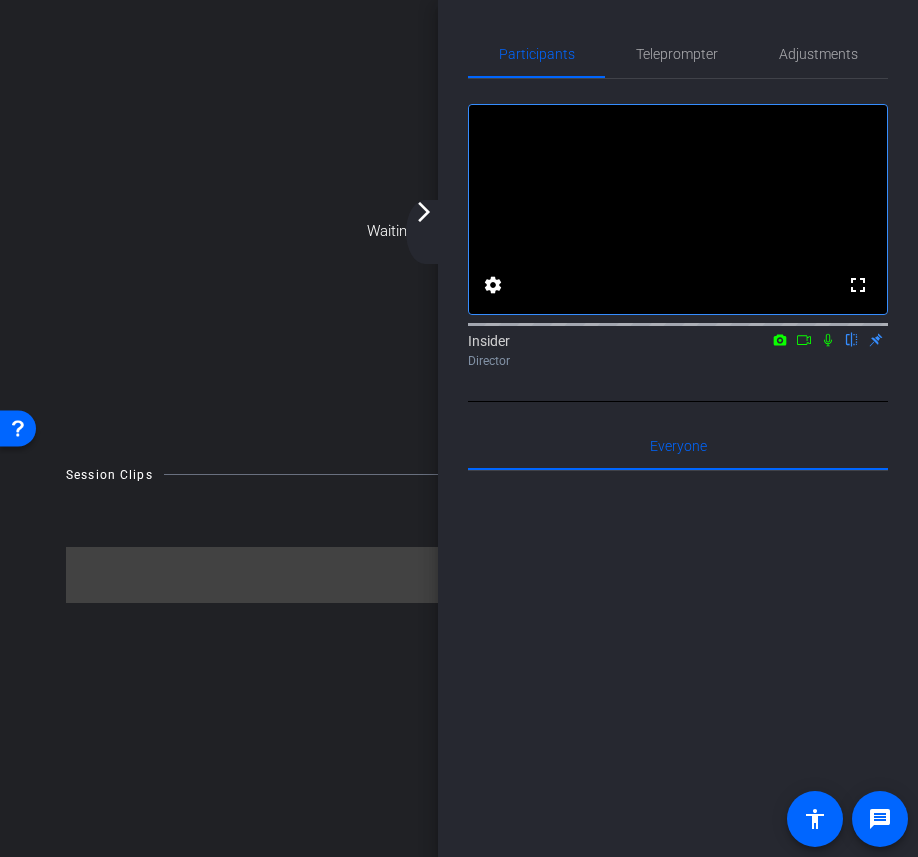 click on "arrow_forward_ios" 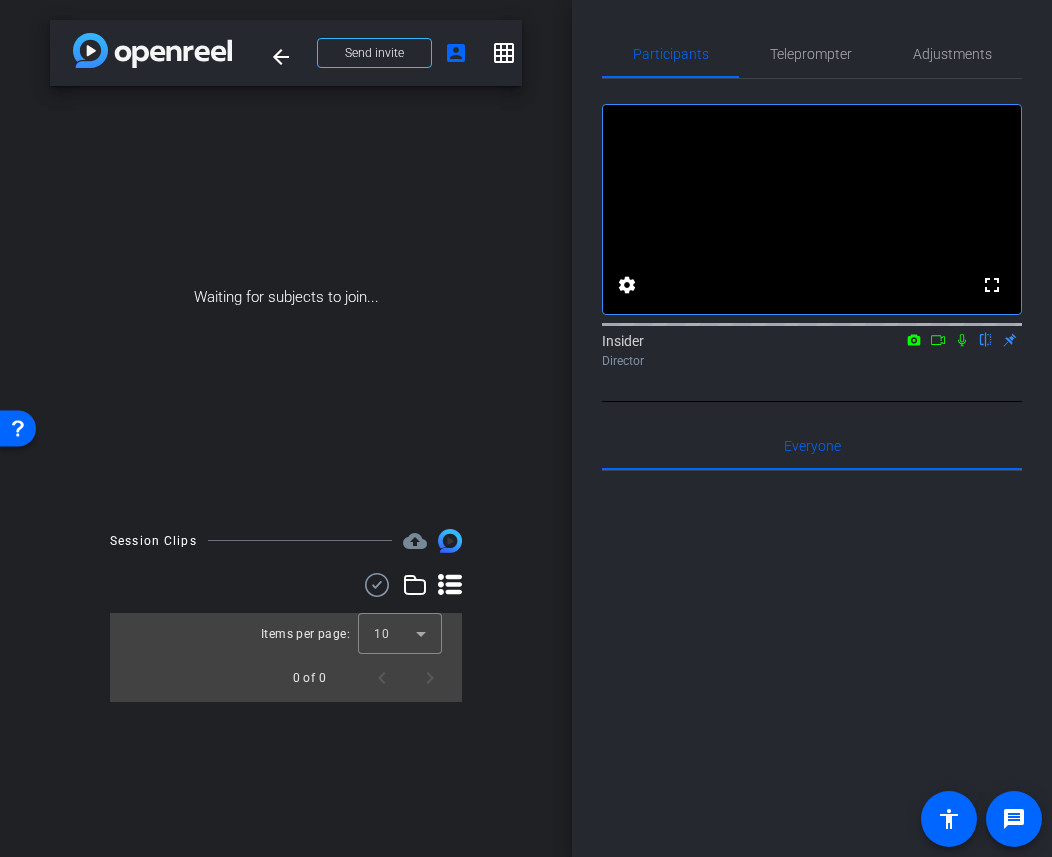 click 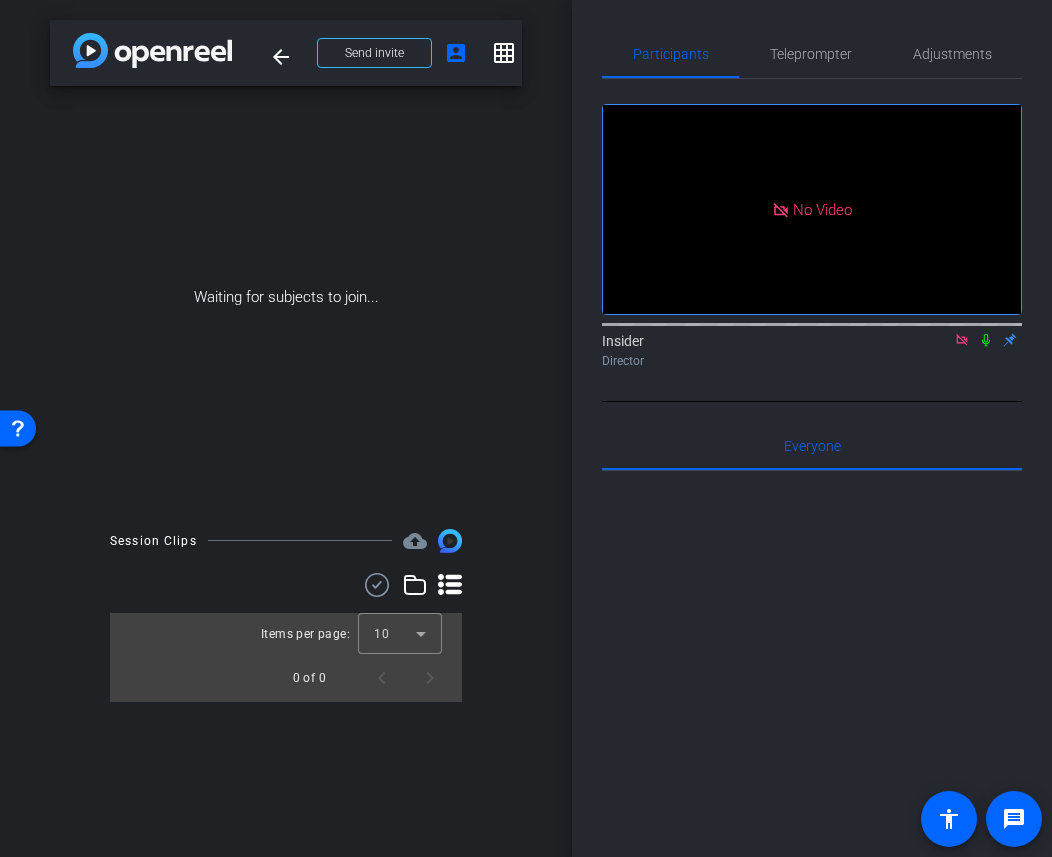 click 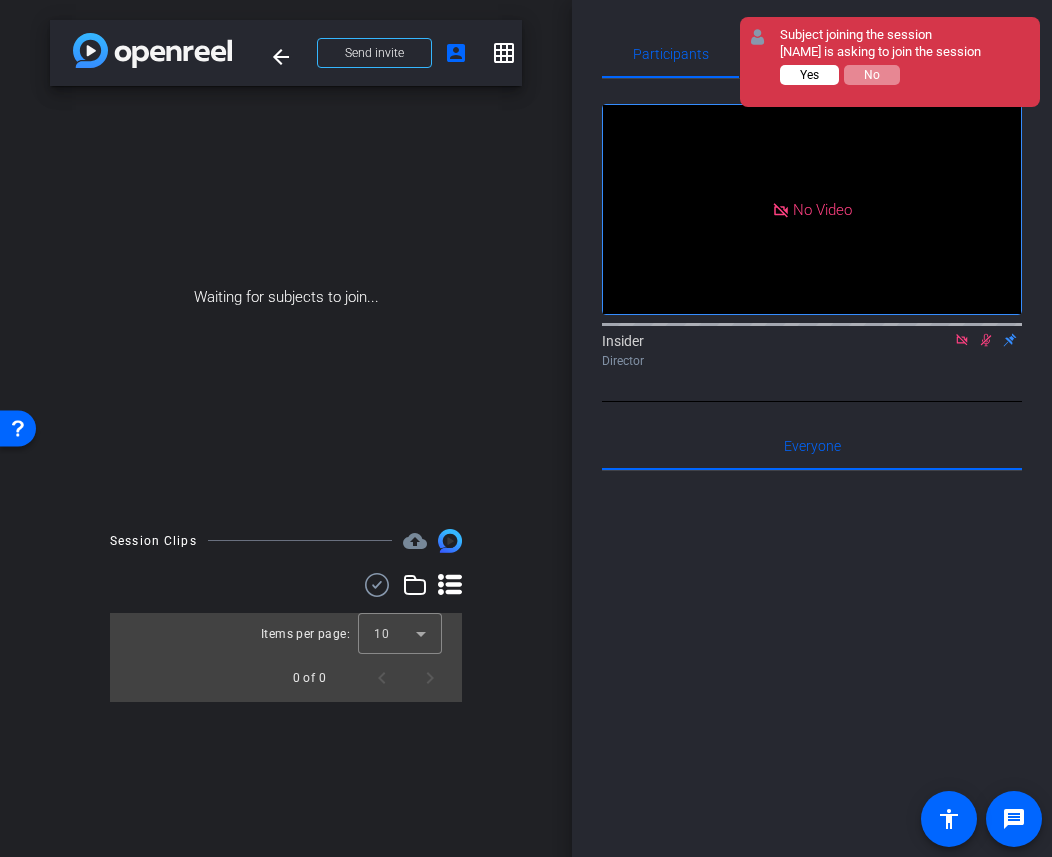 click on "Yes" at bounding box center [809, 75] 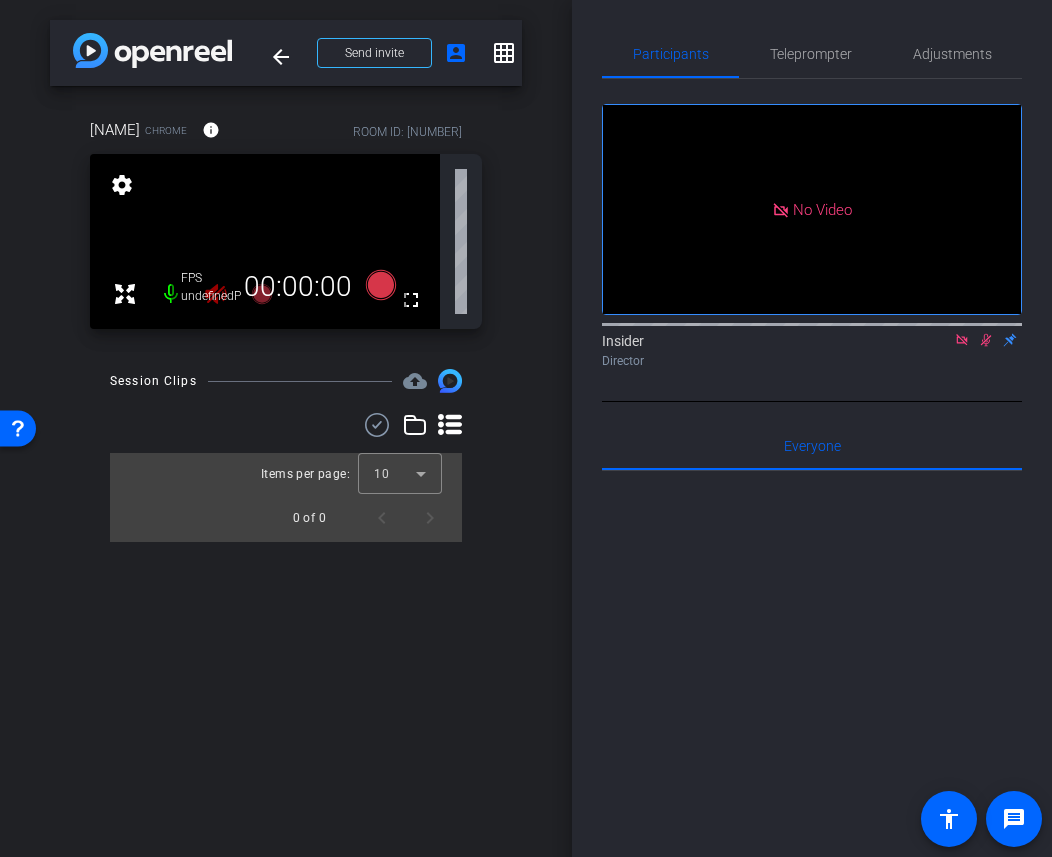 click 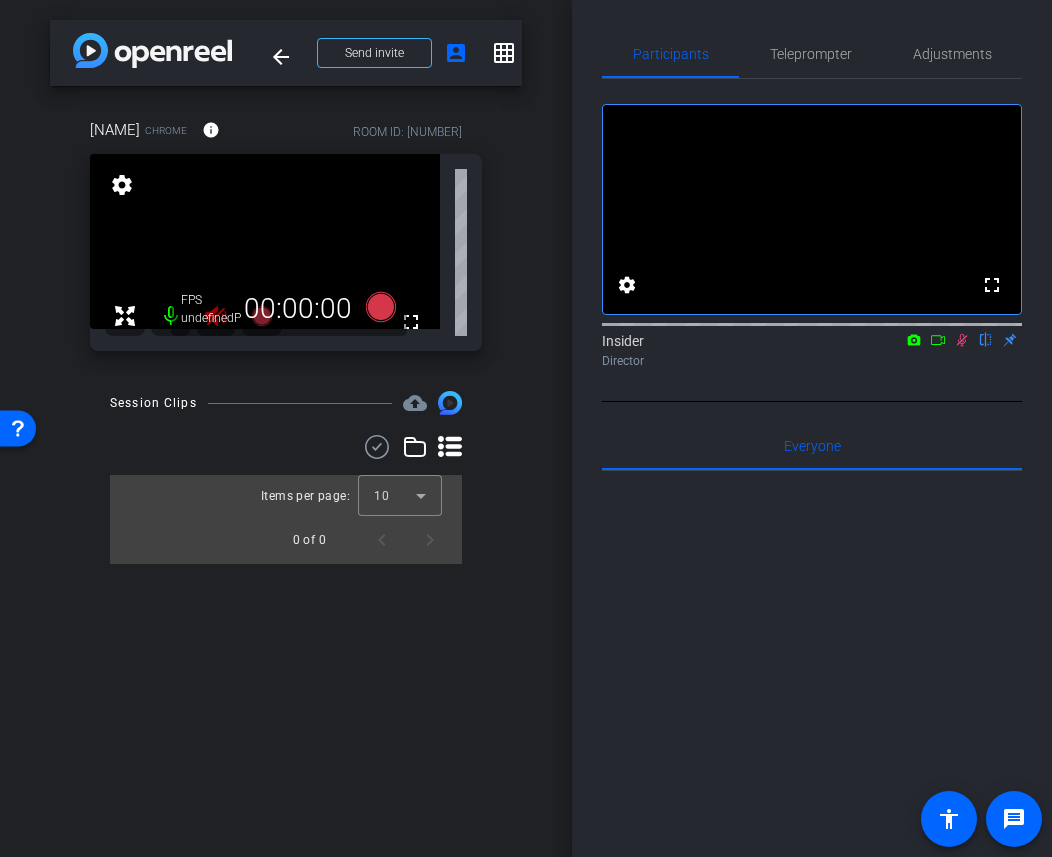 click on "Participants Teleprompter Adjustments" 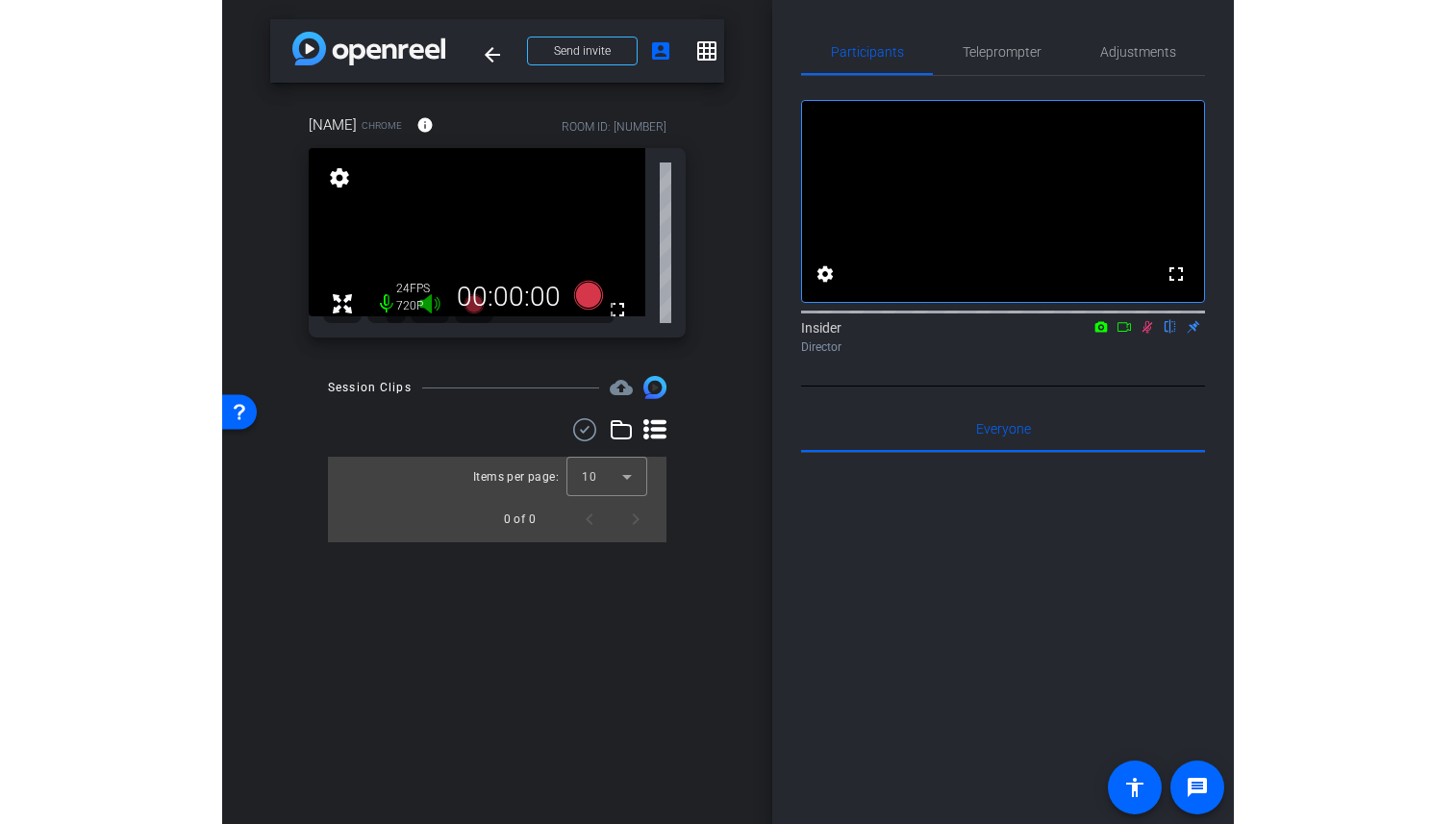 scroll, scrollTop: 1, scrollLeft: 0, axis: vertical 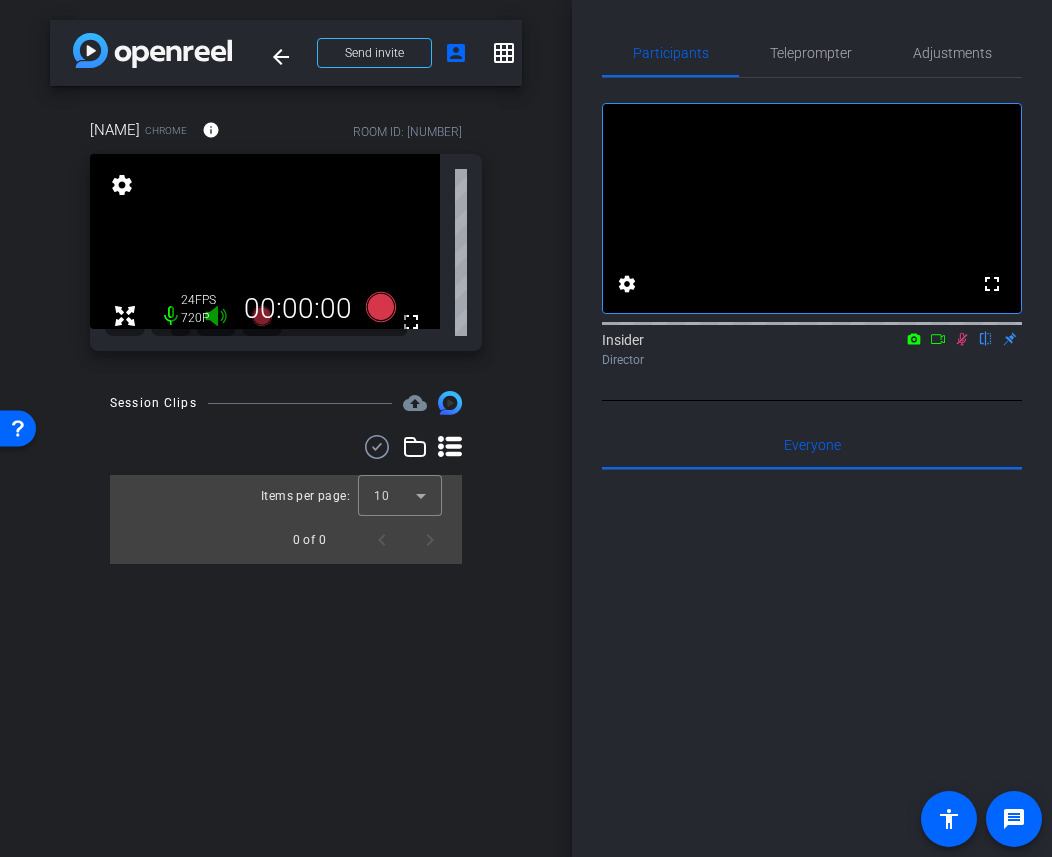 click 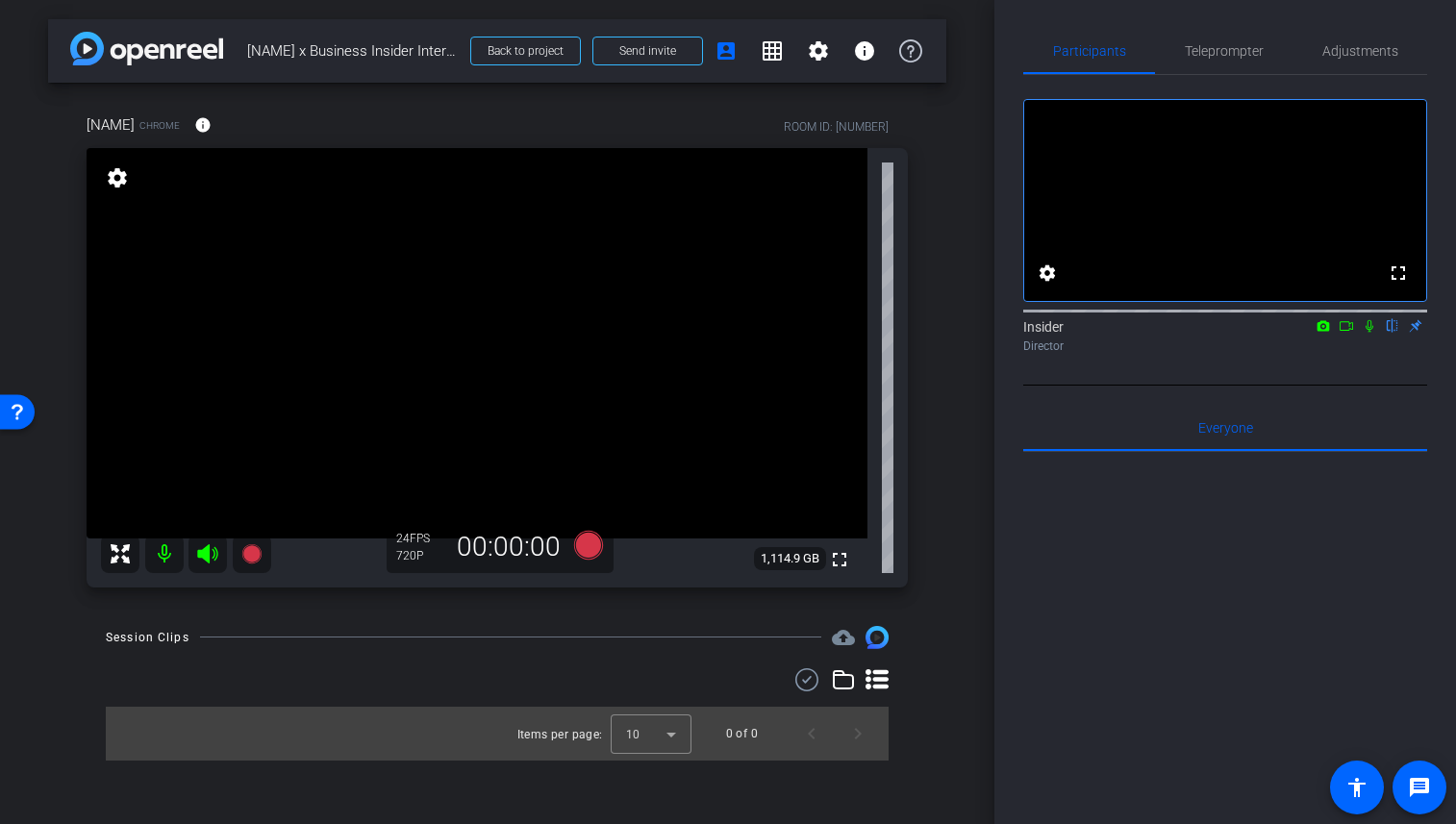 click at bounding box center [164, 554] 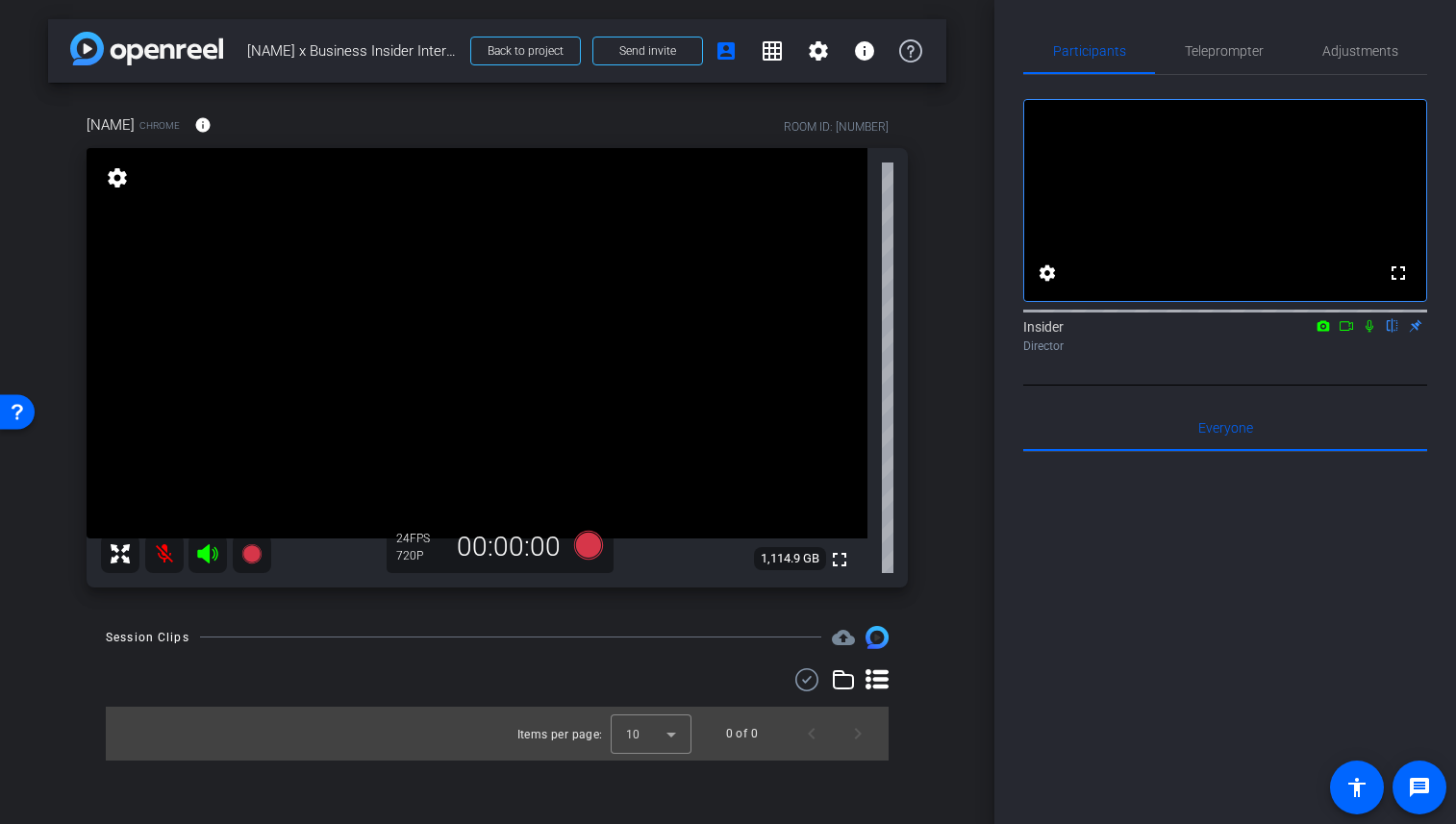 click at bounding box center [164, 554] 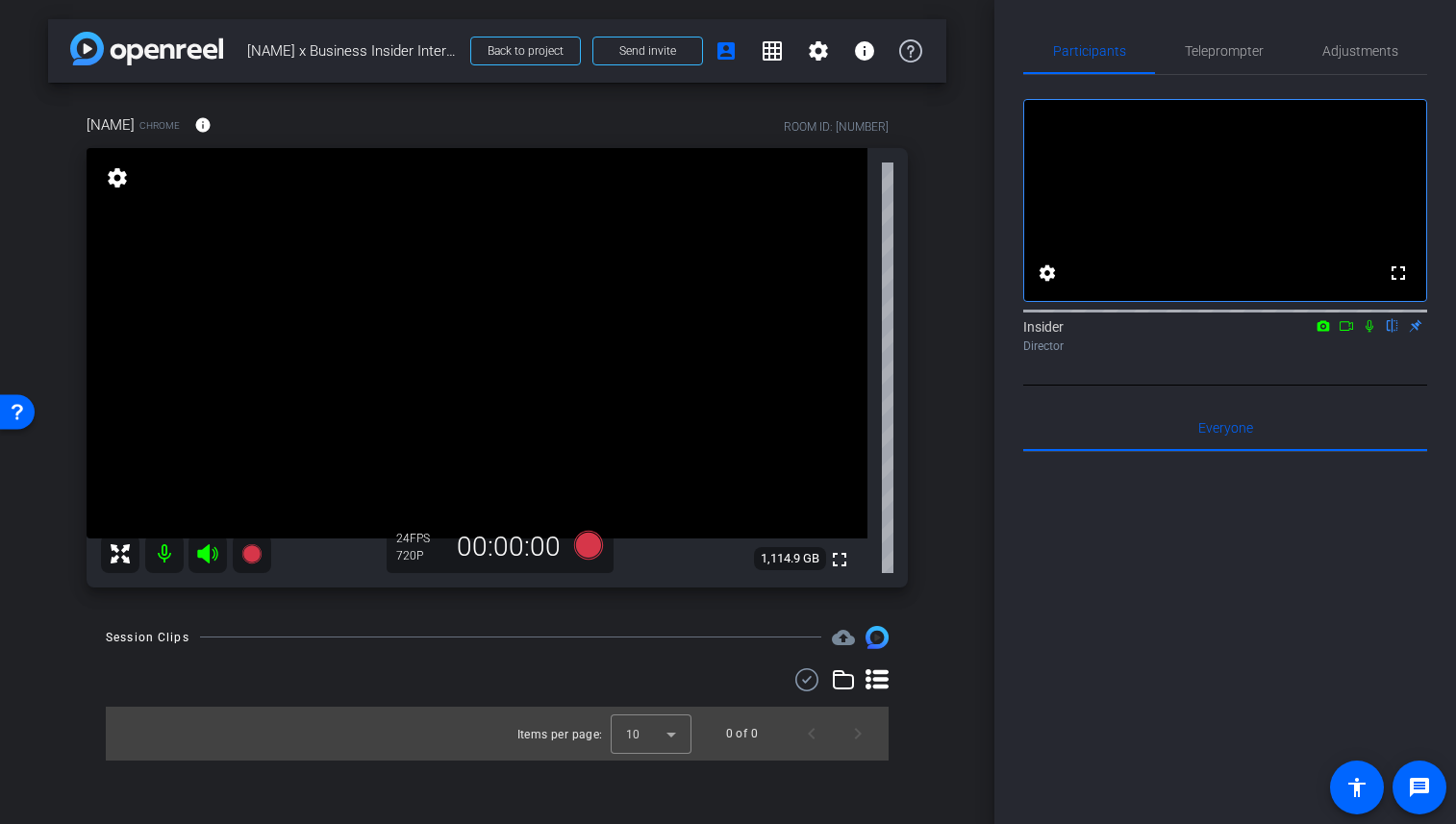 click at bounding box center [164, 554] 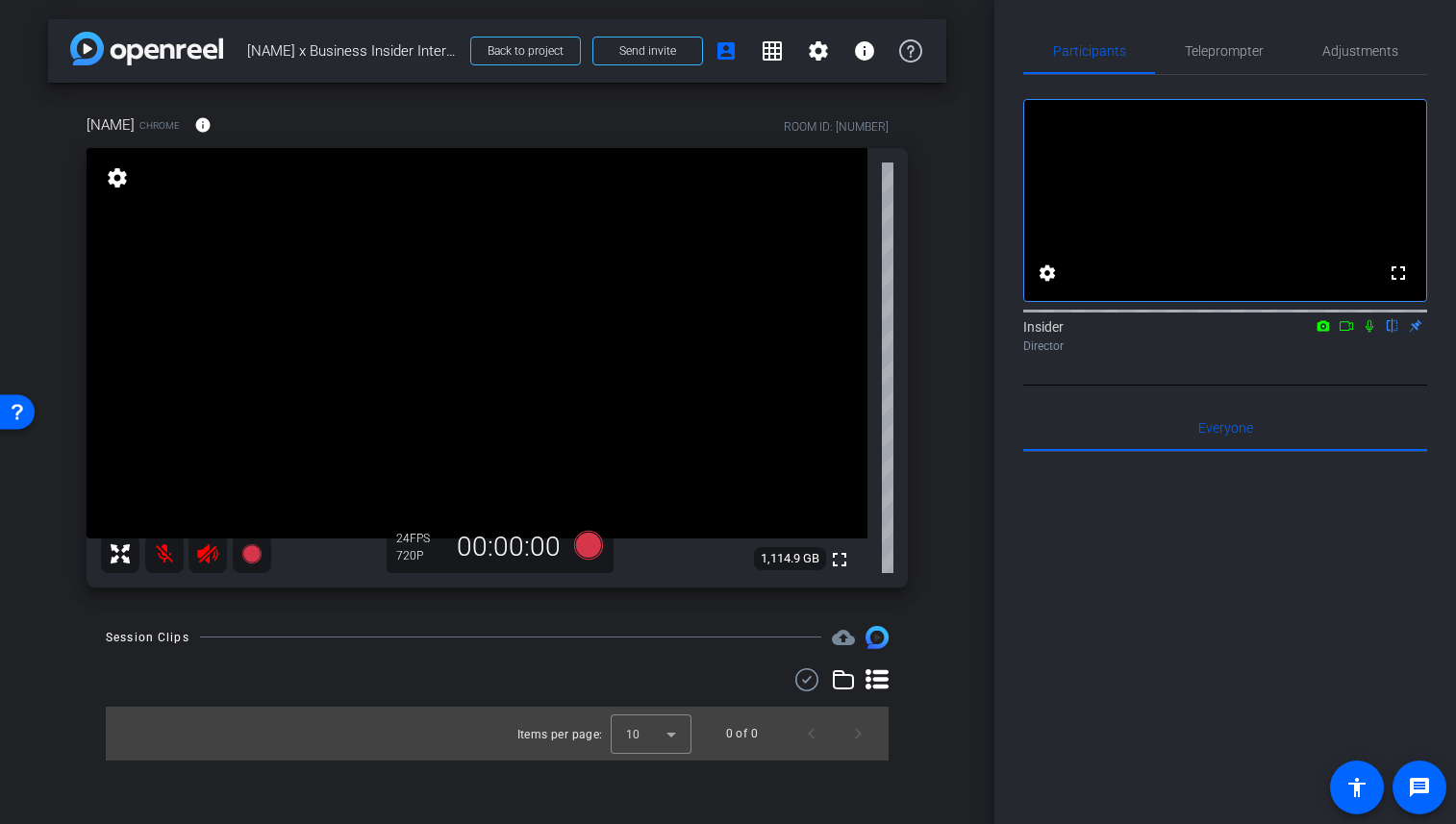 click at bounding box center [164, 554] 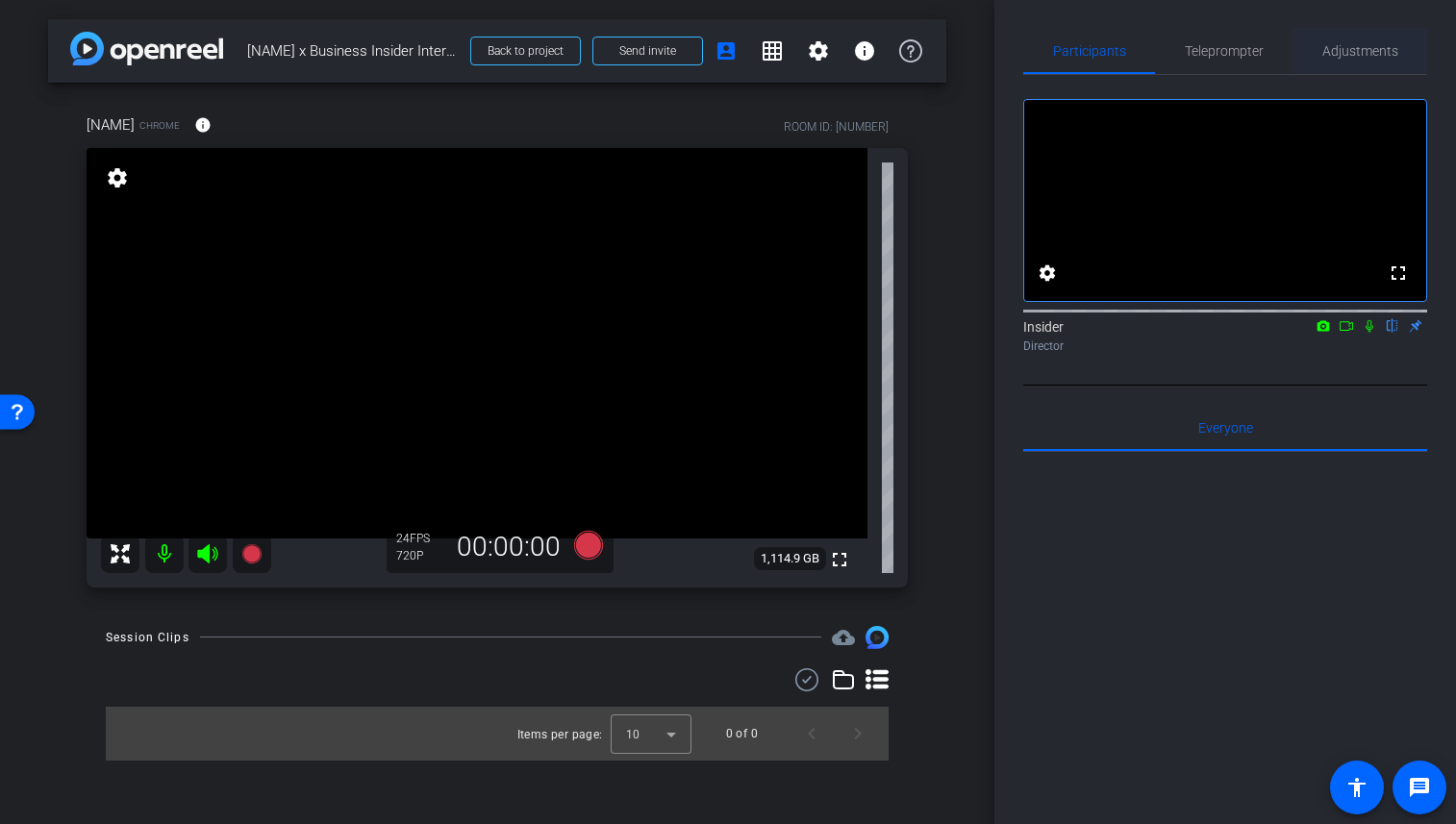click on "Adjustments" at bounding box center (1360, 51) 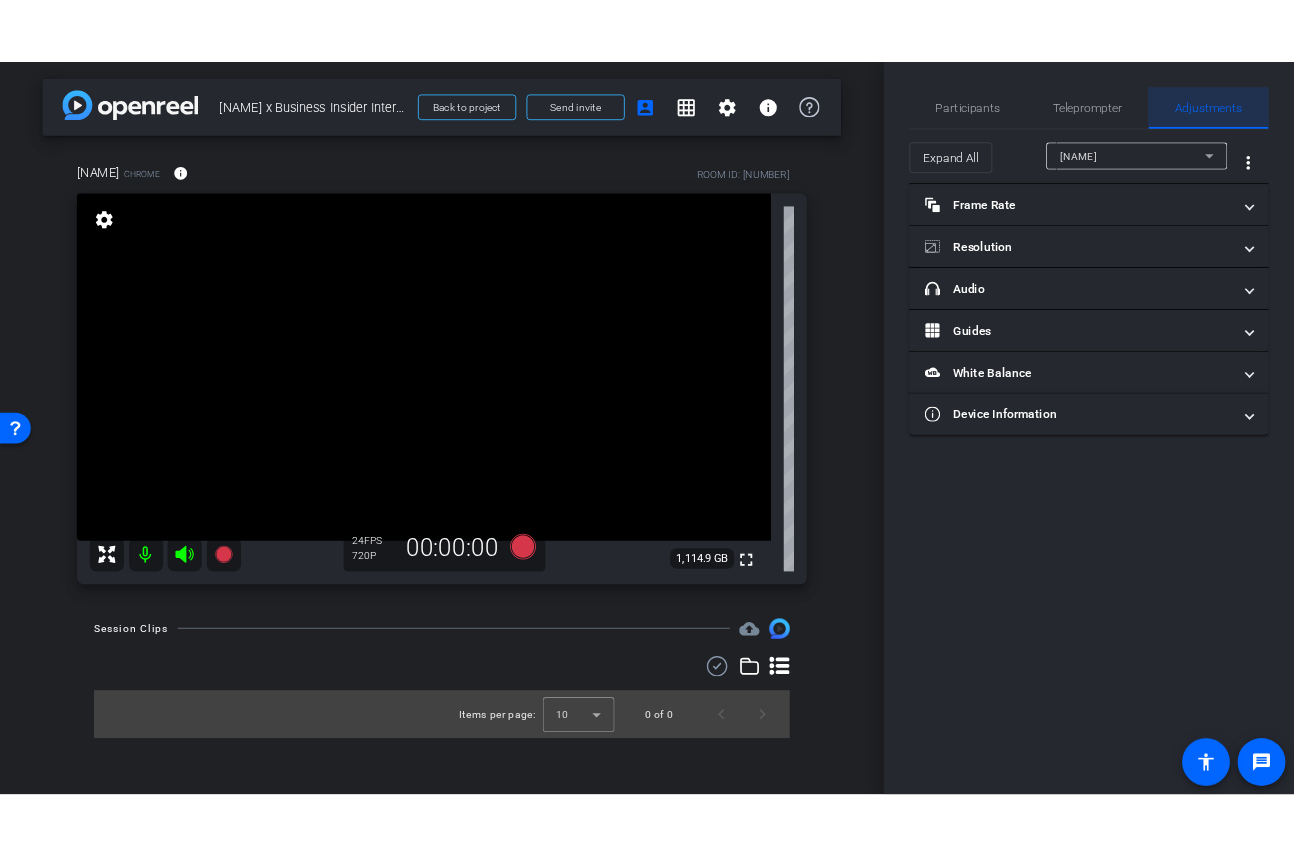 scroll, scrollTop: 0, scrollLeft: 0, axis: both 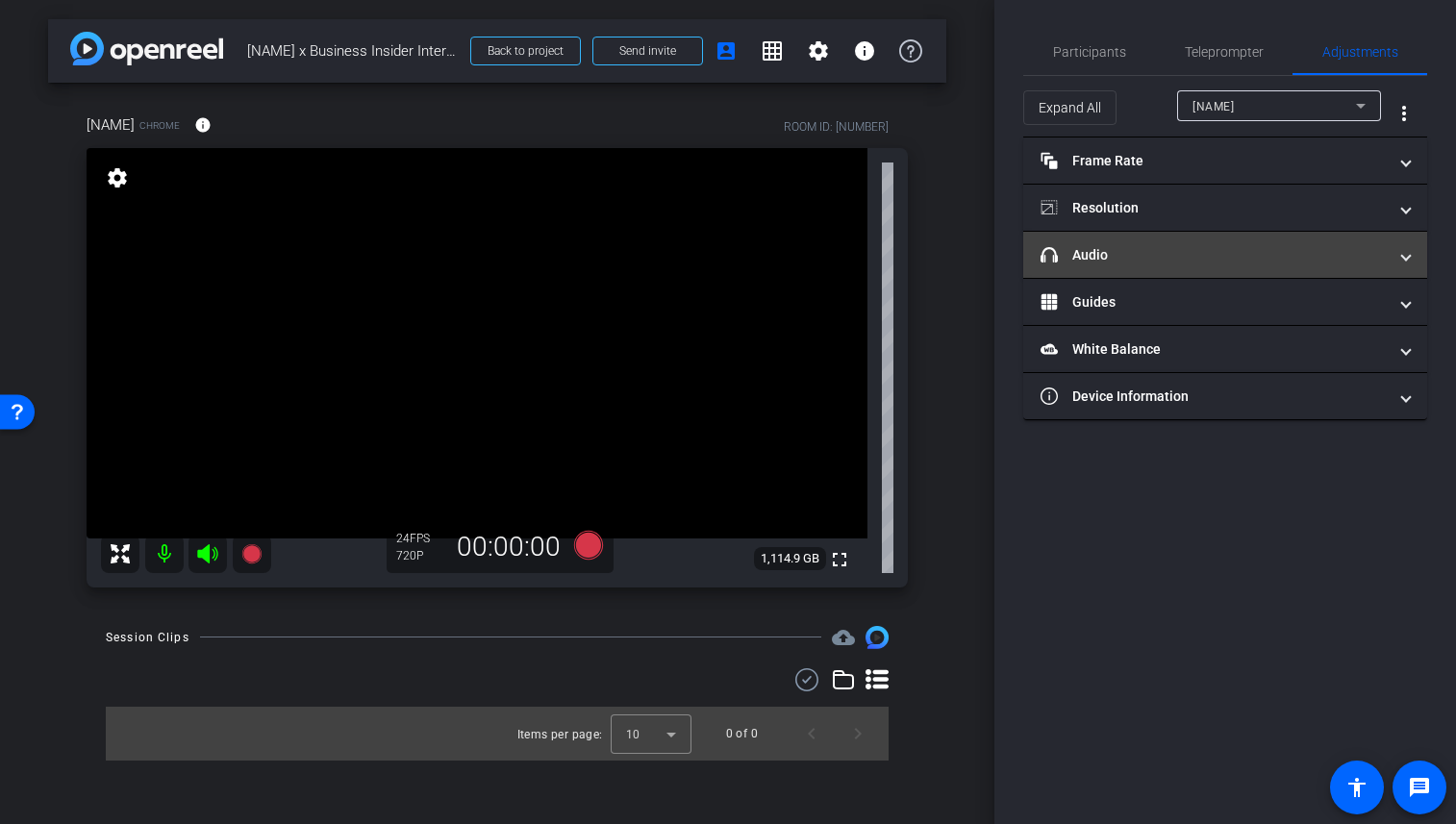 click on "headphone icon
Audio" at bounding box center [1225, 255] 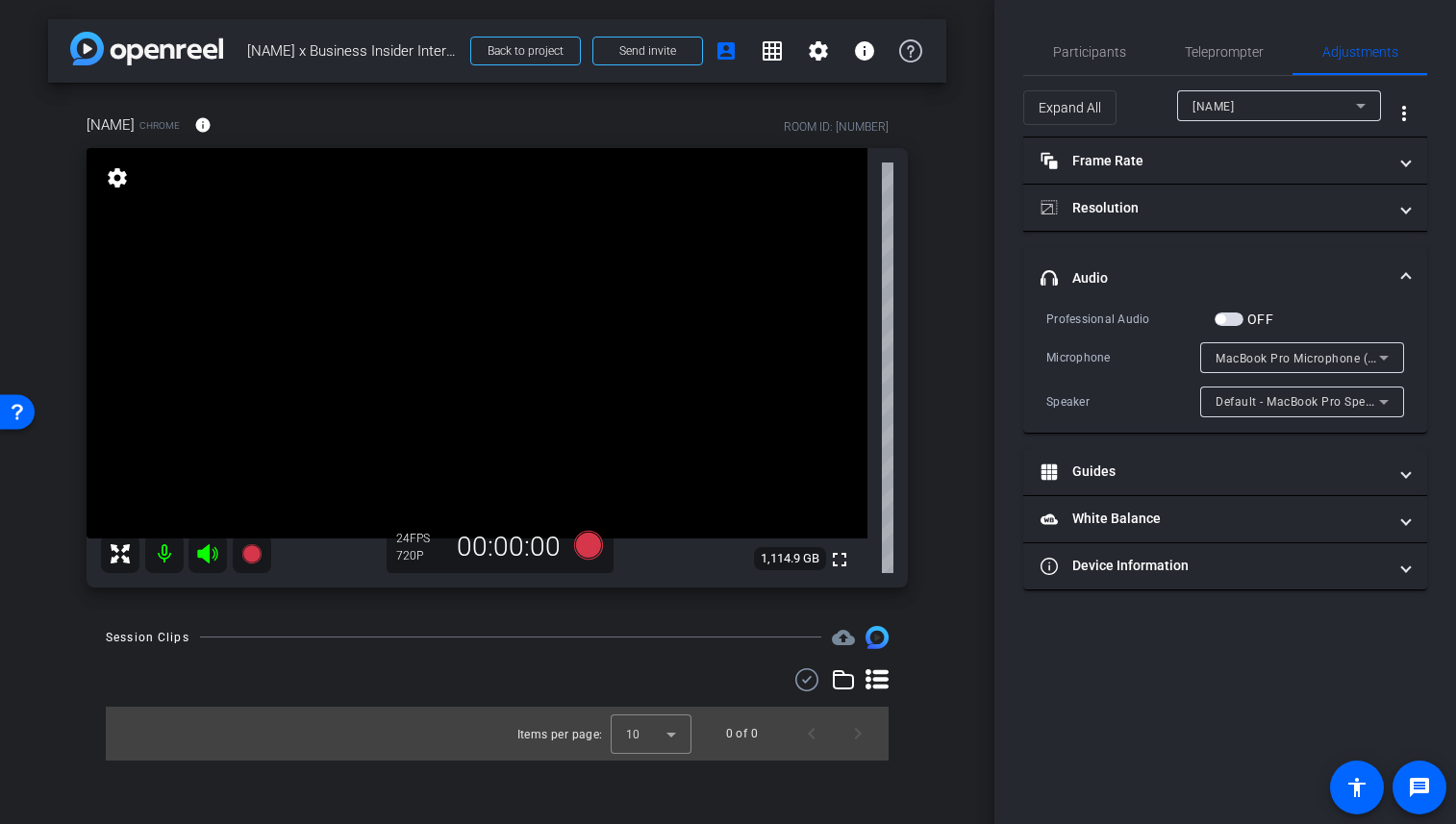 click on "MacBook Pro Microphone (Built-in)" at bounding box center [1314, 358] 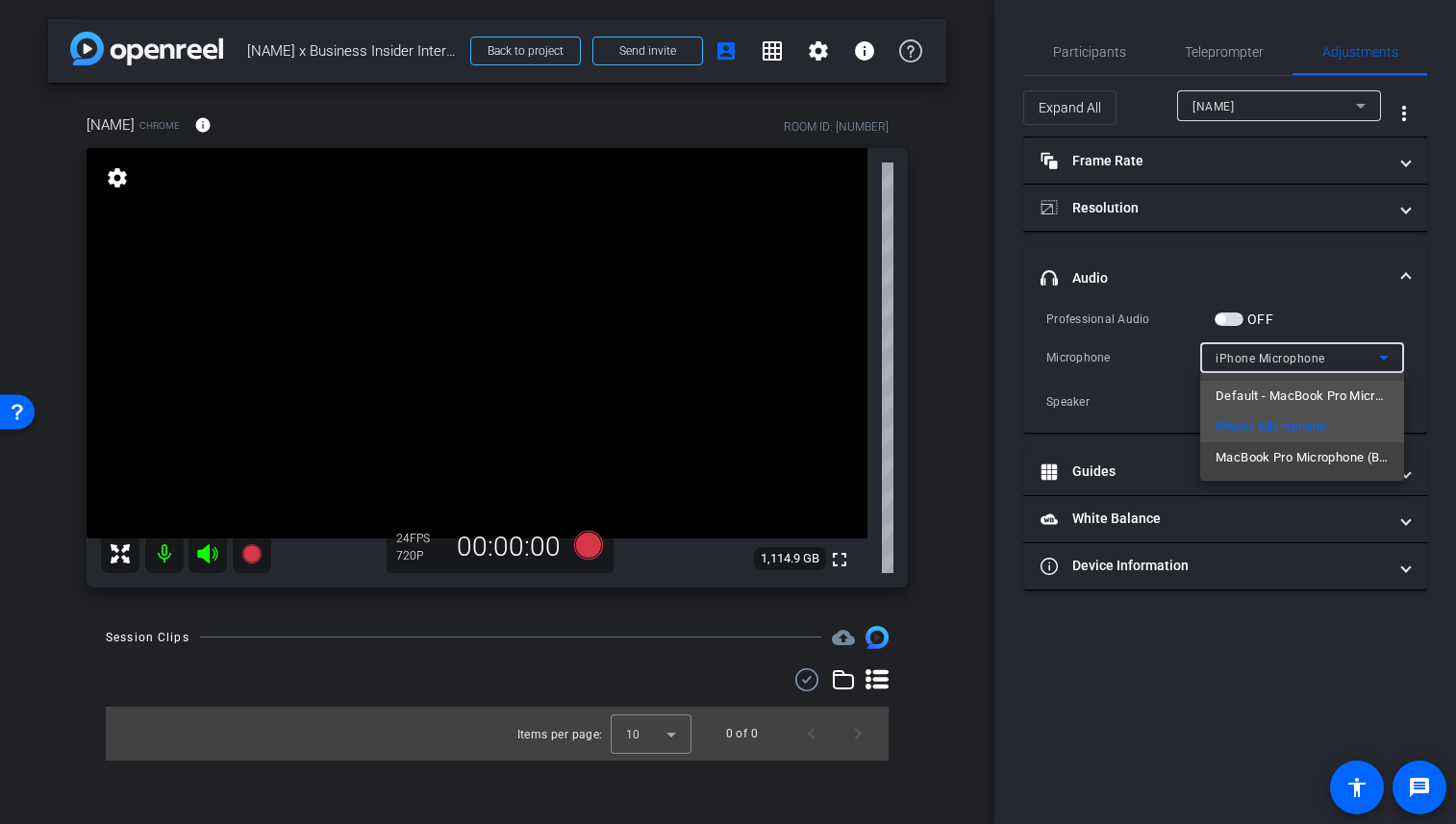 click on "Default - MacBook Pro Microphone (Built-in)" at bounding box center [1302, 396] 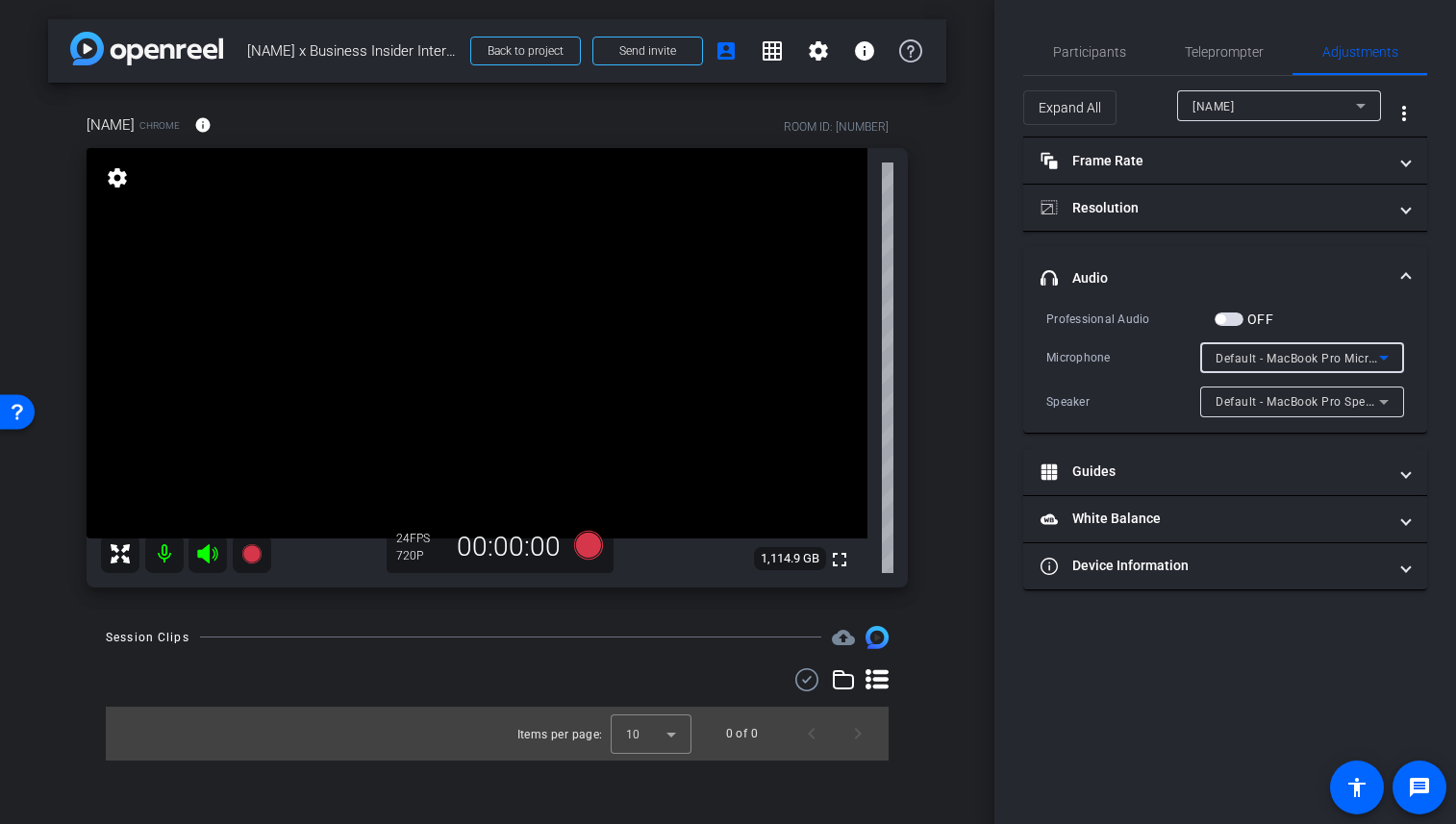 click on "Default - MacBook Pro Microphone (Built-in)" at bounding box center [1339, 358] 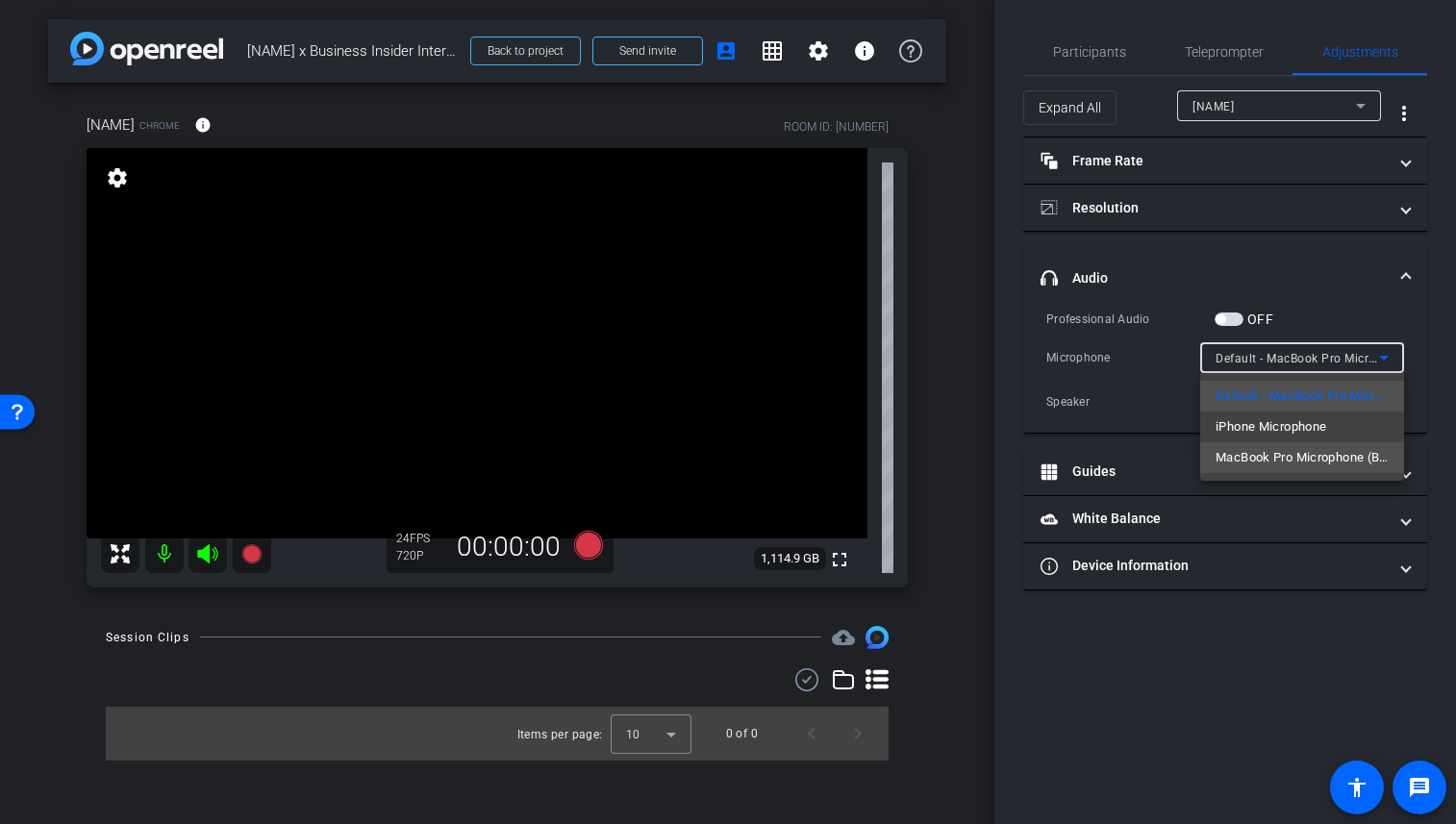 click on "MacBook Pro Microphone (Built-in)" at bounding box center (1302, 458) 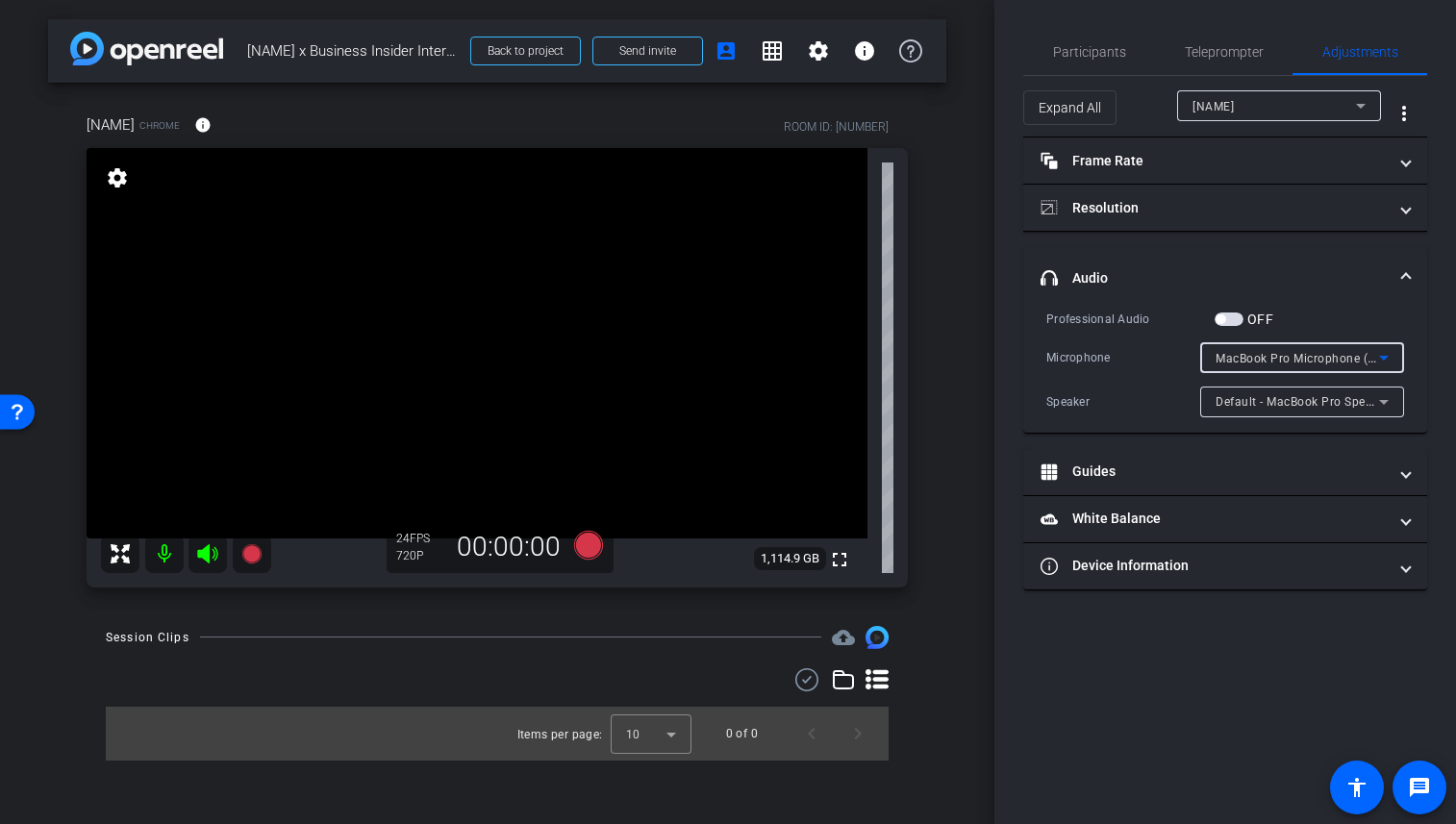 click on "Default - MacBook Pro Speakers (Built-in)" at bounding box center (1331, 401) 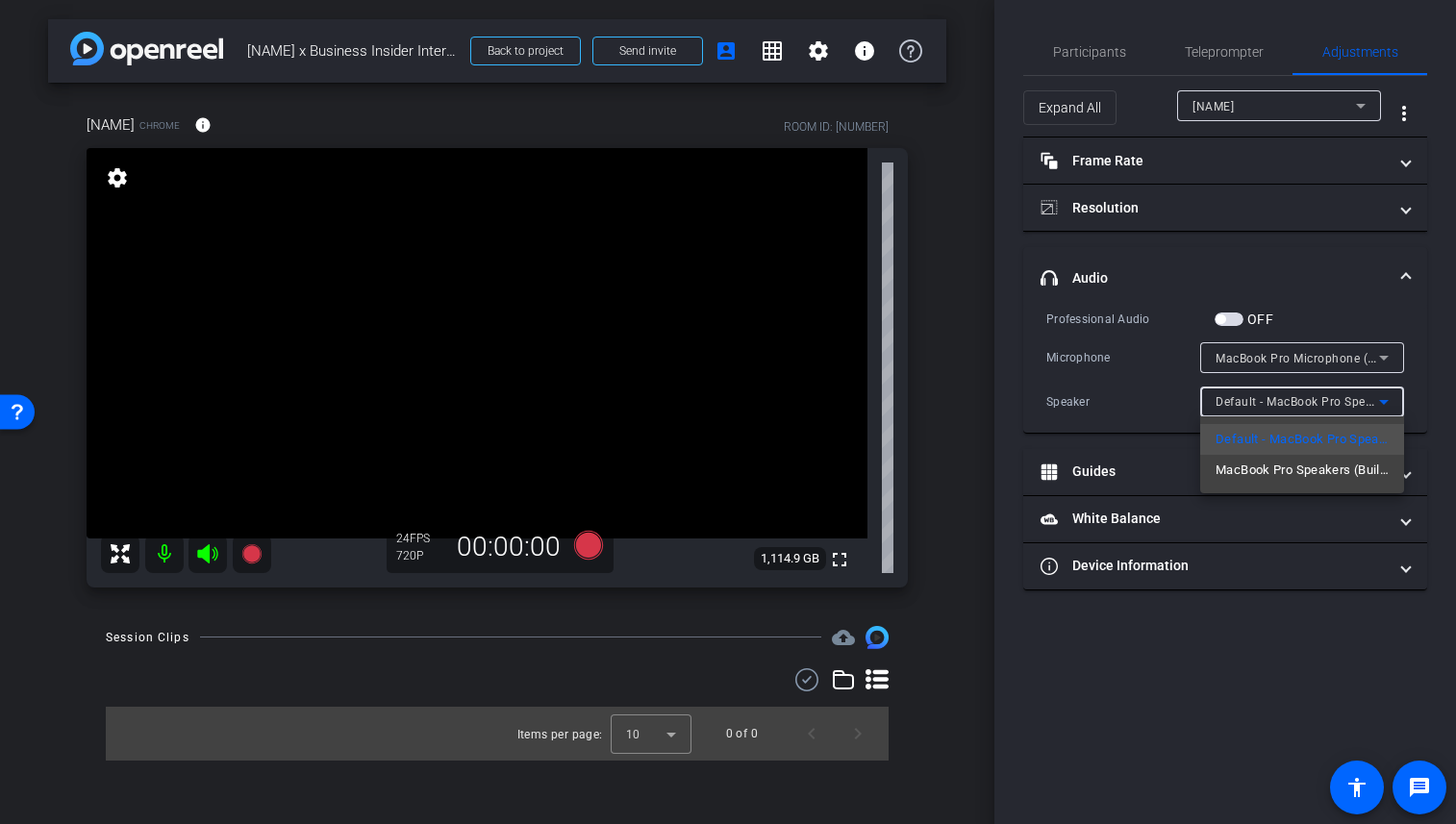 click at bounding box center (728, 412) 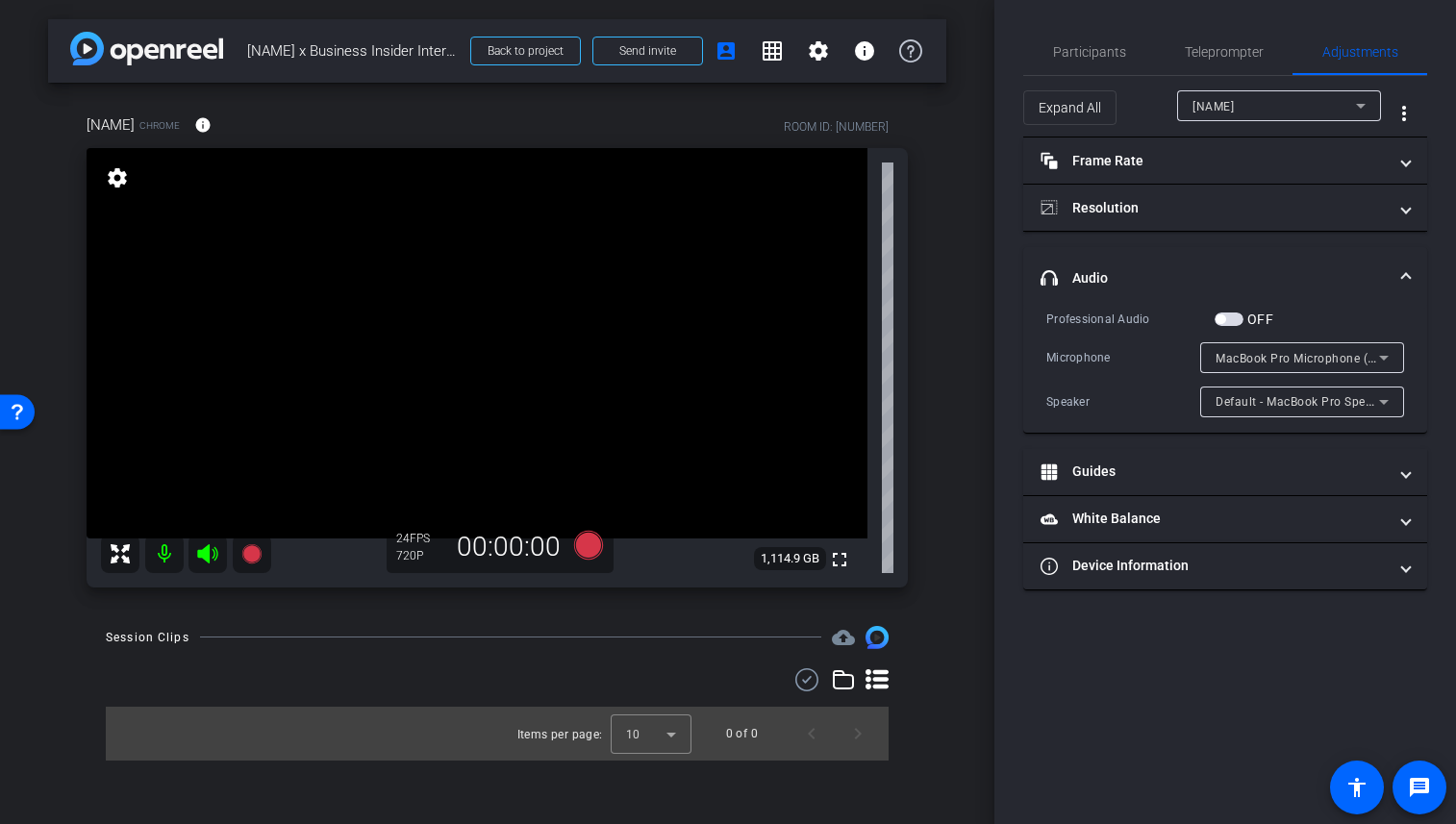 click at bounding box center (1229, 319) 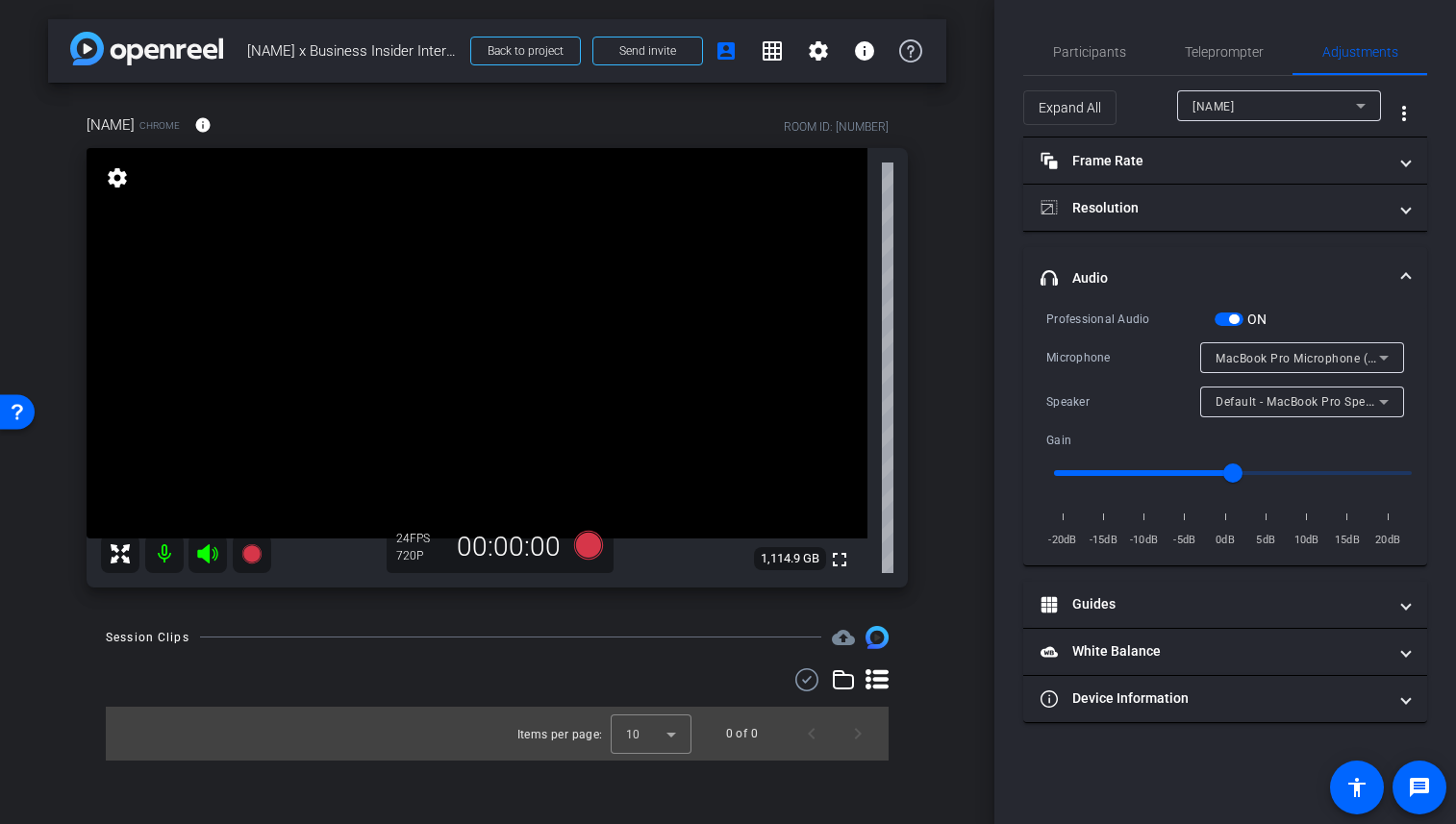 click at bounding box center [1234, 319] 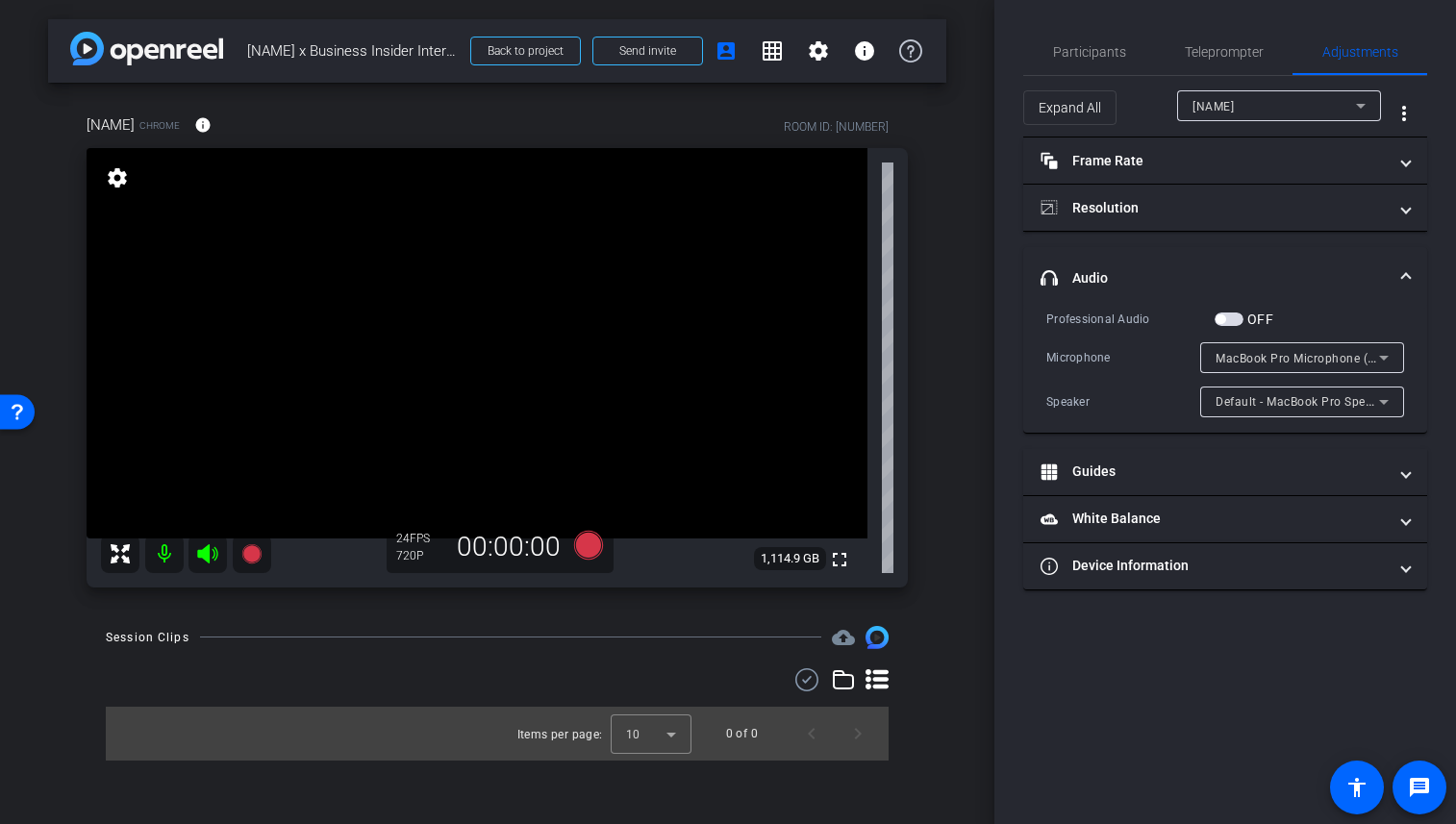 click on "MacBook Pro Microphone (Built-in)" at bounding box center (1314, 358) 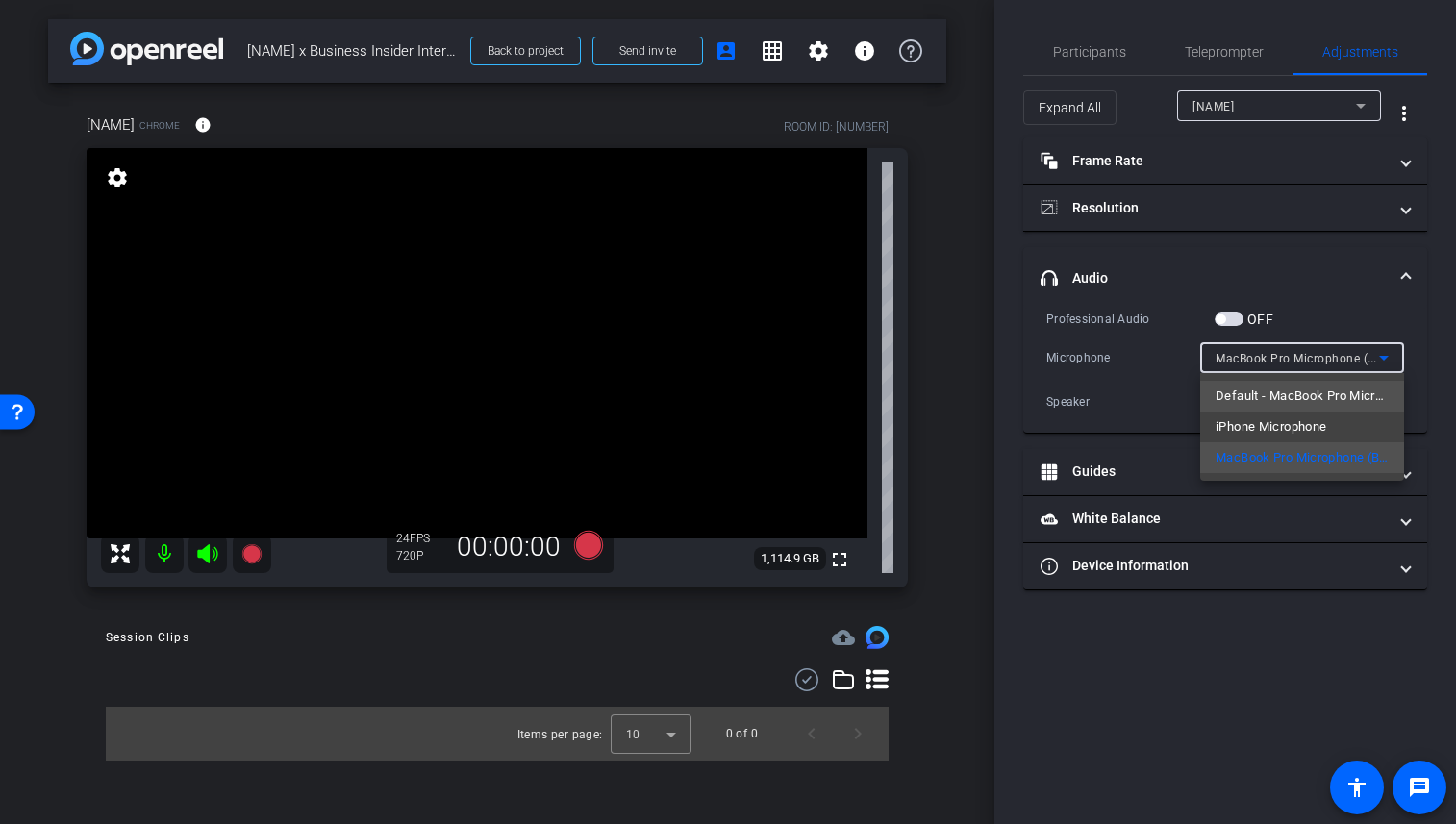click on "Default - MacBook Pro Microphone (Built-in)" at bounding box center [1302, 396] 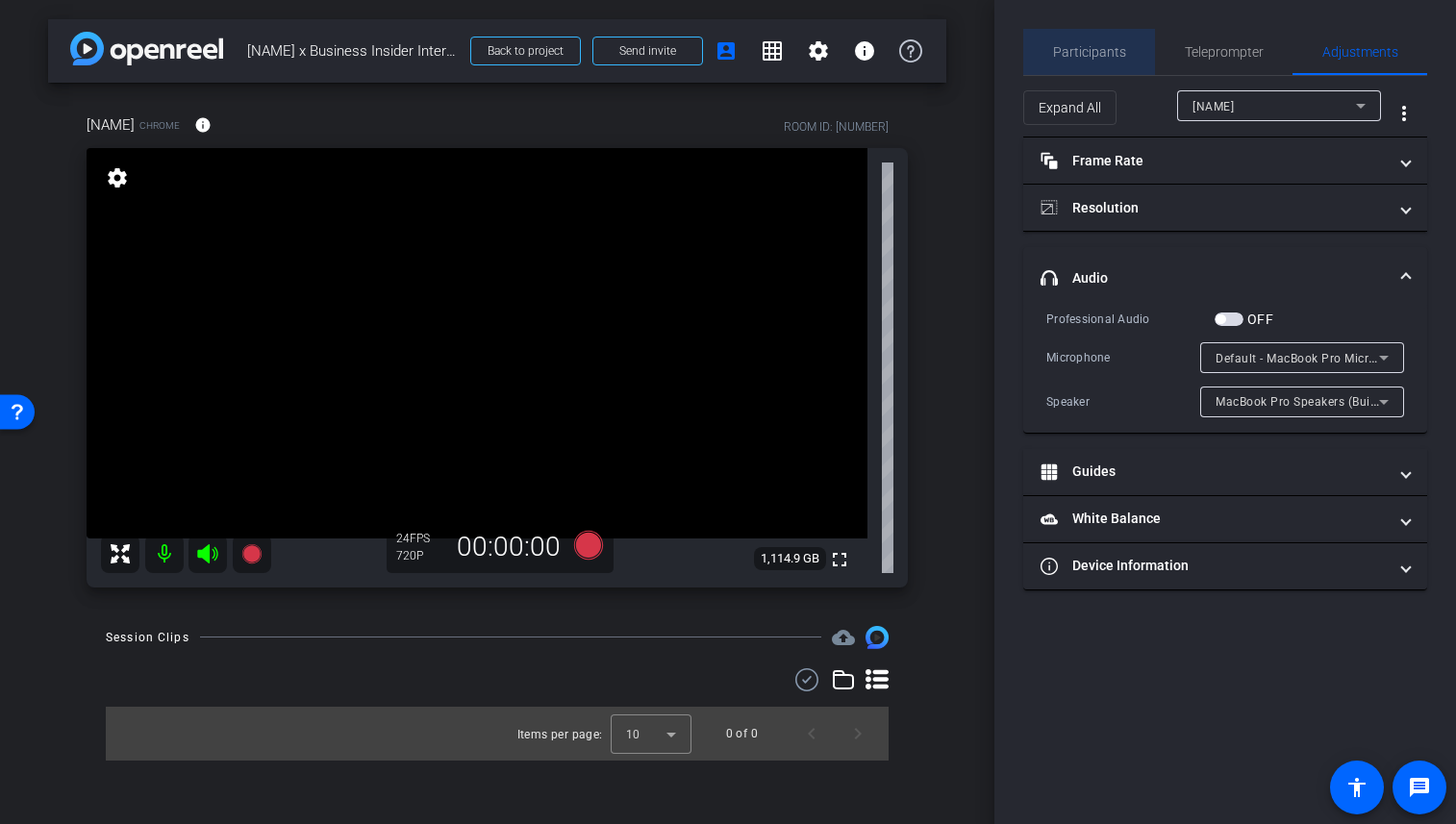 click on "Participants" at bounding box center [1090, 52] 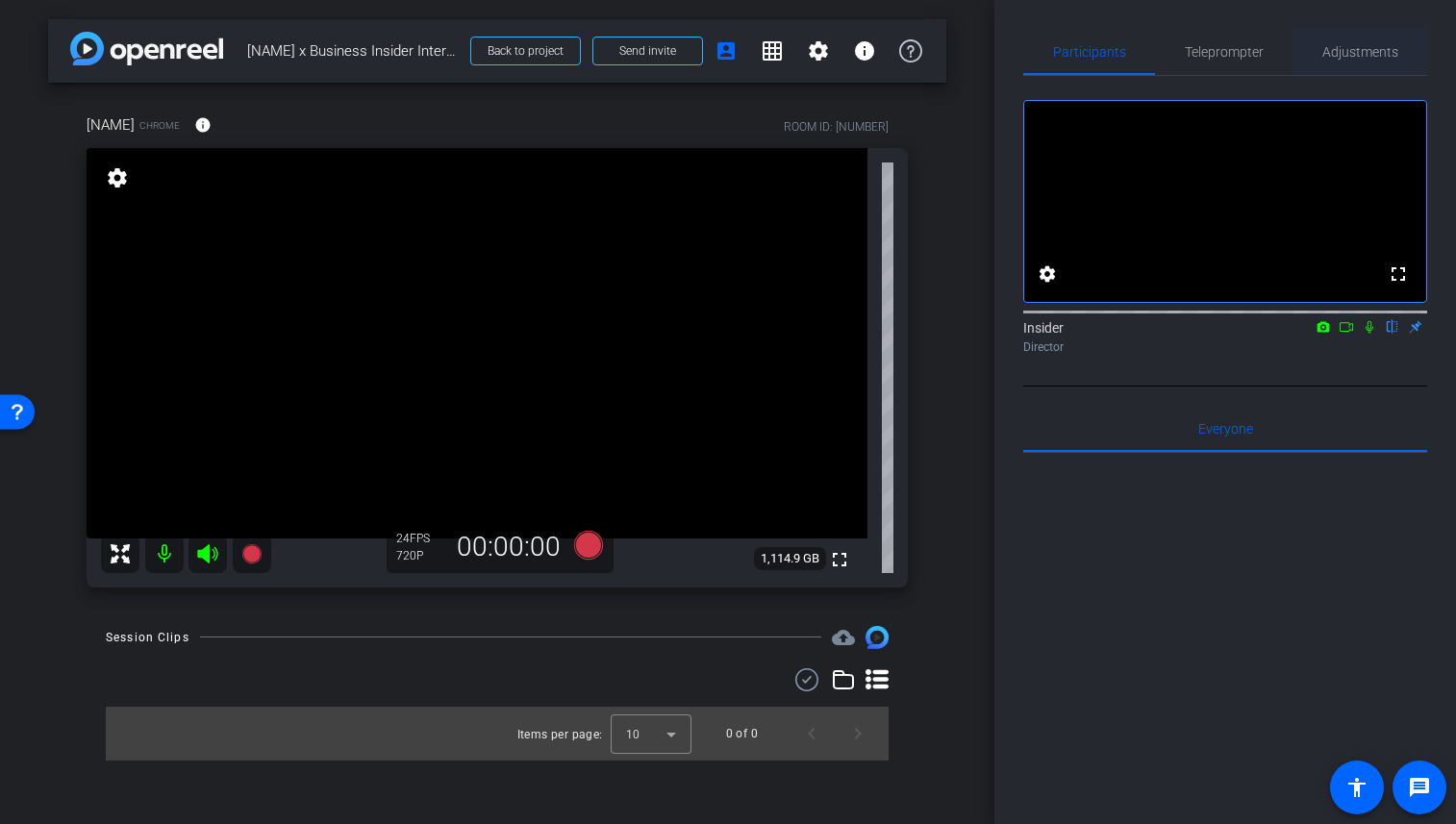 click on "Adjustments" at bounding box center (1360, 52) 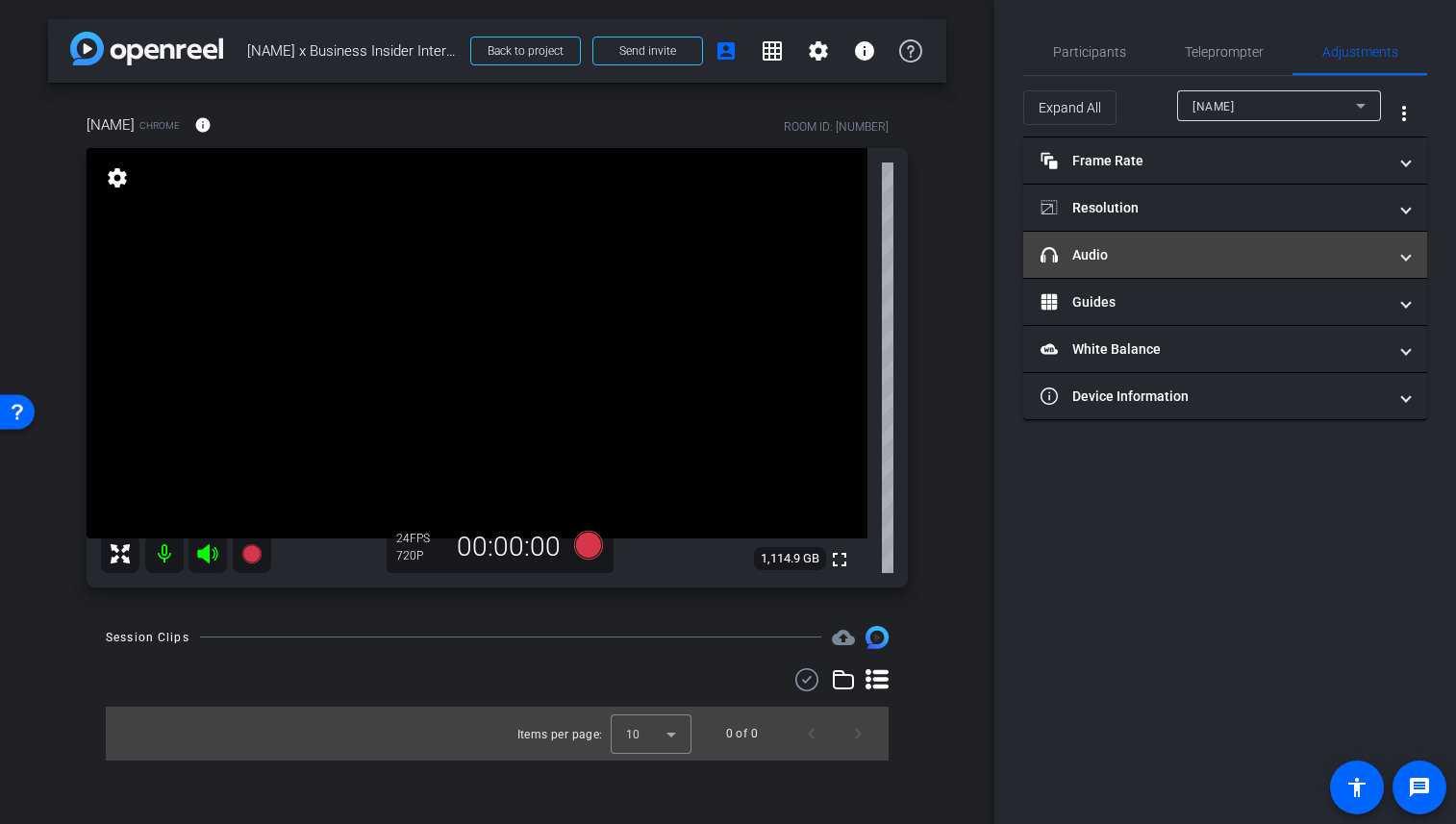 click on "headphone icon
Audio" at bounding box center (1214, 255) 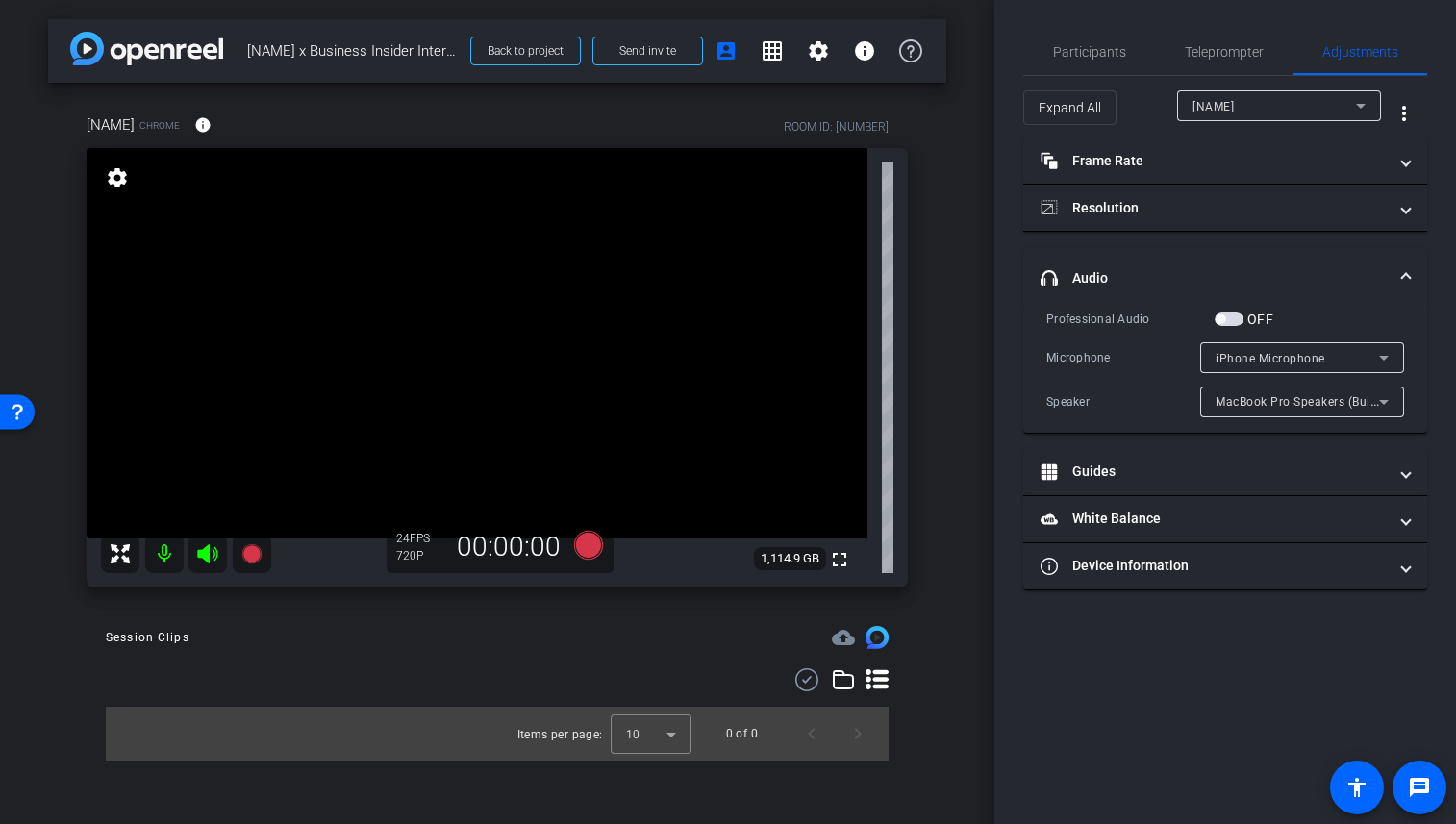 click on "iPhone Microphone" at bounding box center [1297, 358] 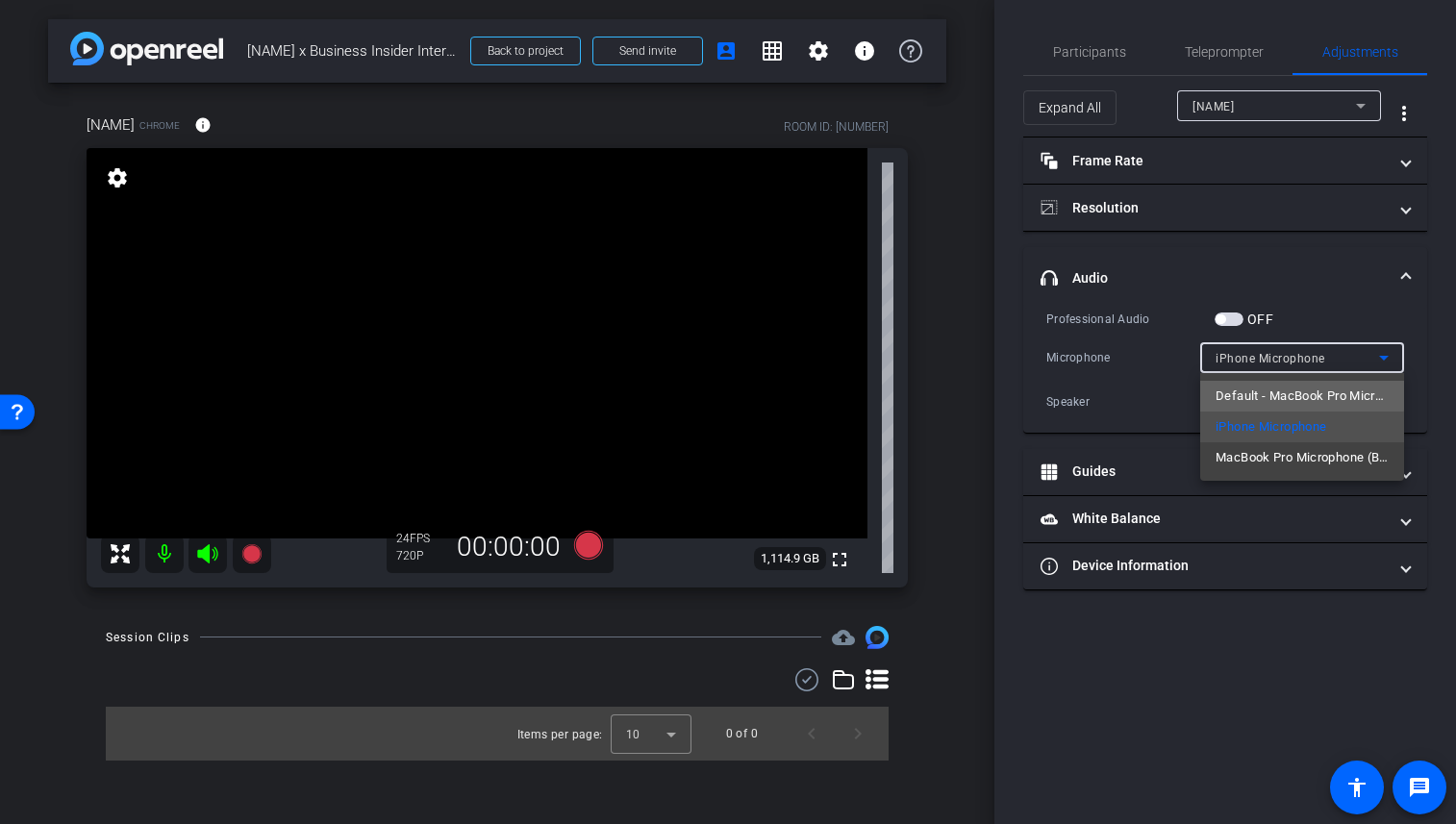 click on "Default - MacBook Pro Microphone (Built-in)" at bounding box center (1302, 396) 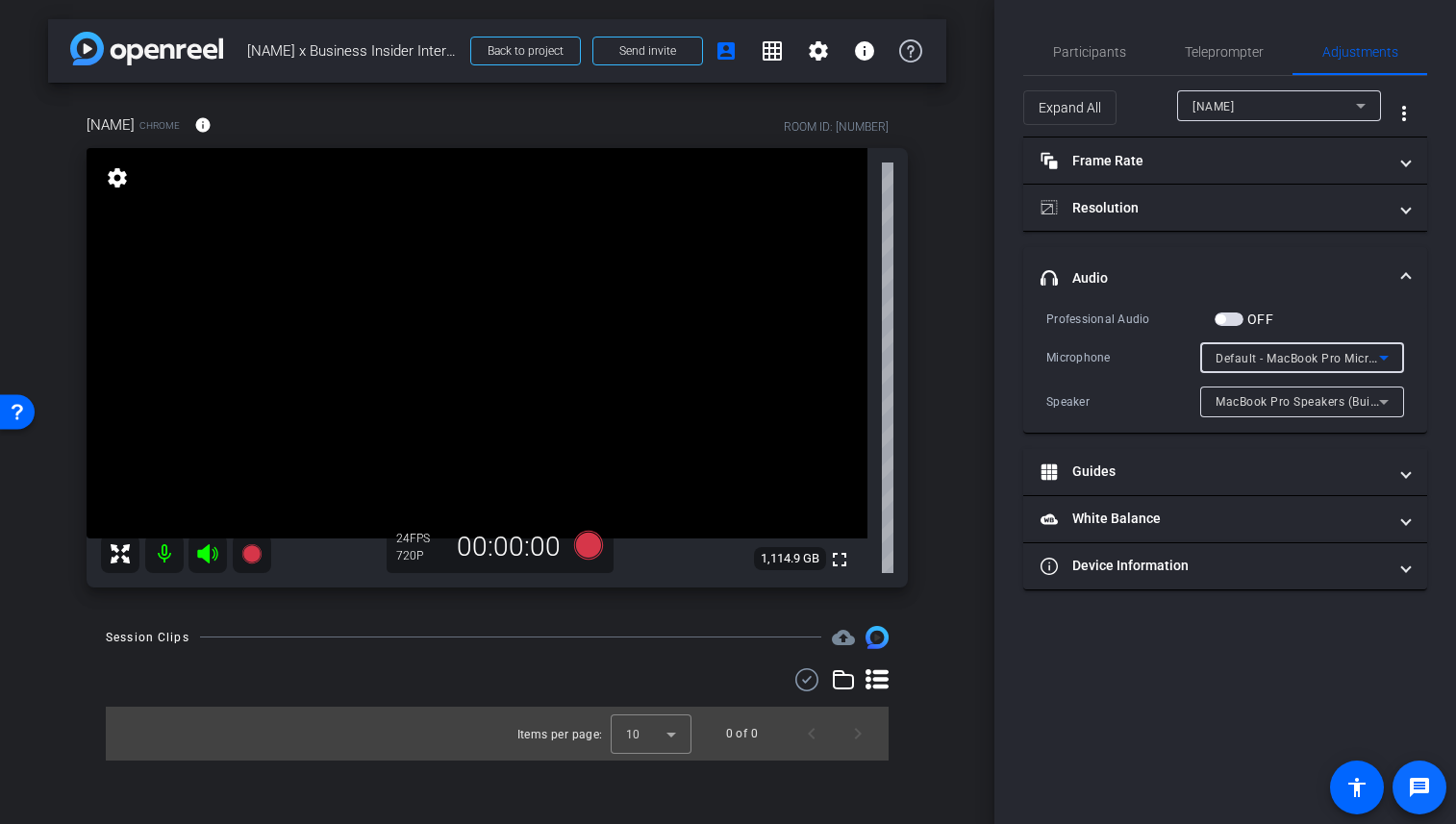 click 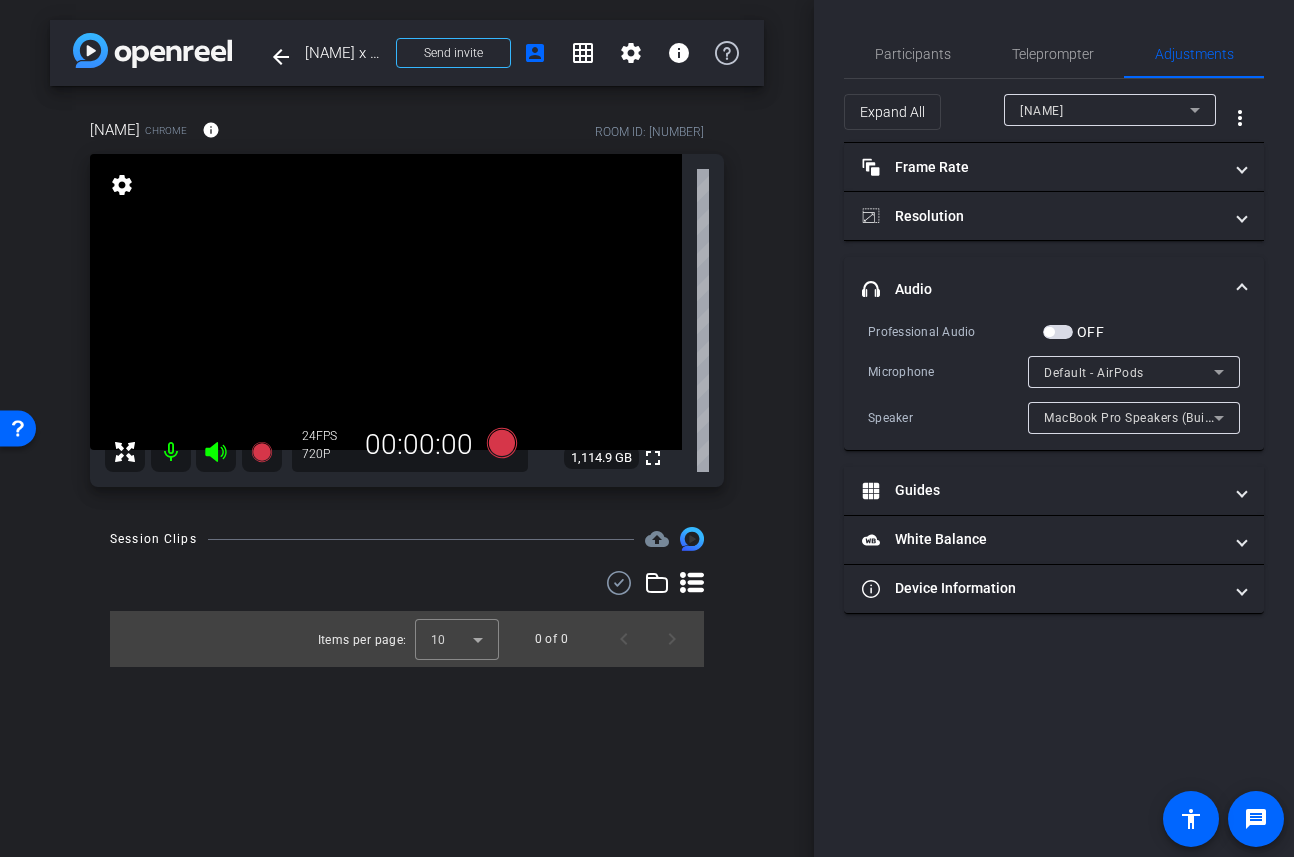 click on "Default - AirPods" at bounding box center (1094, 373) 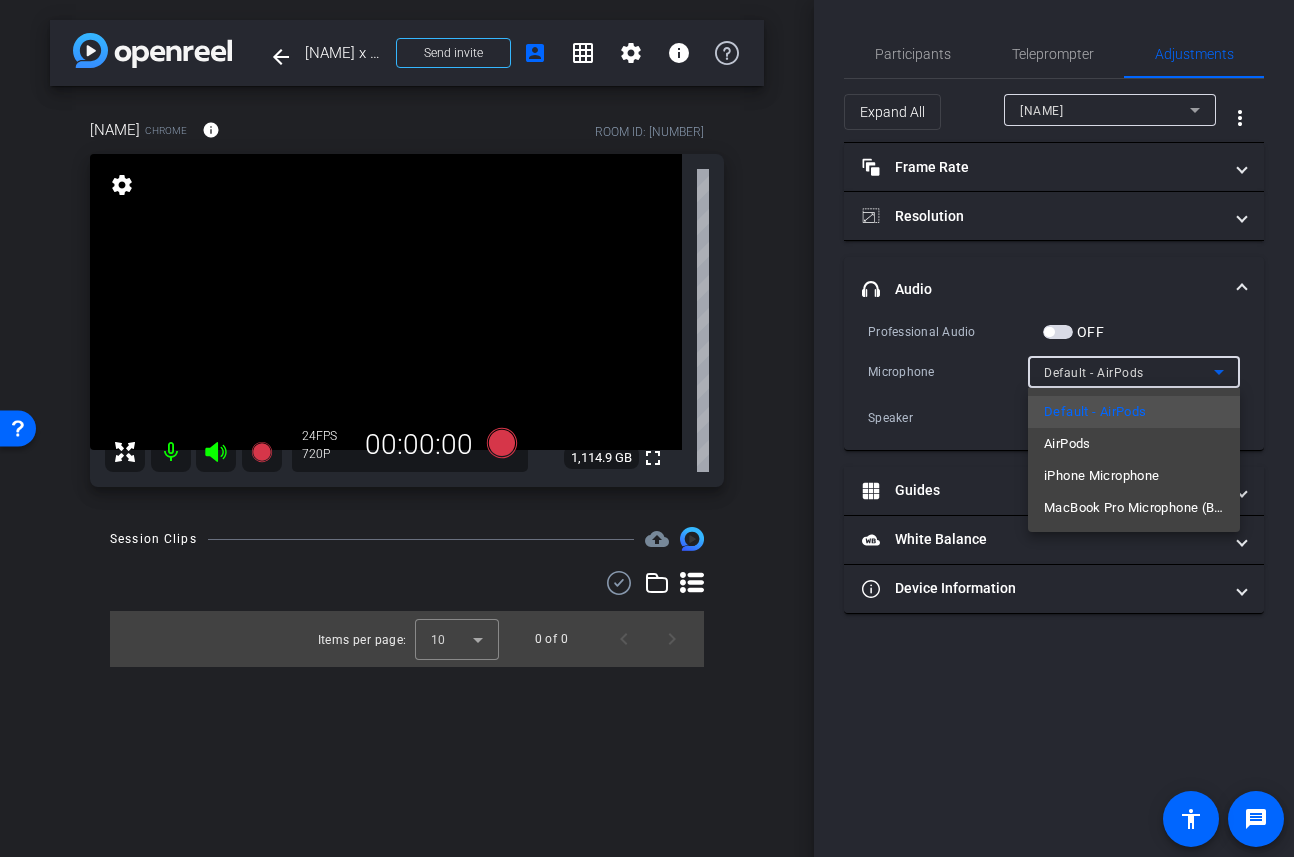 click at bounding box center (647, 428) 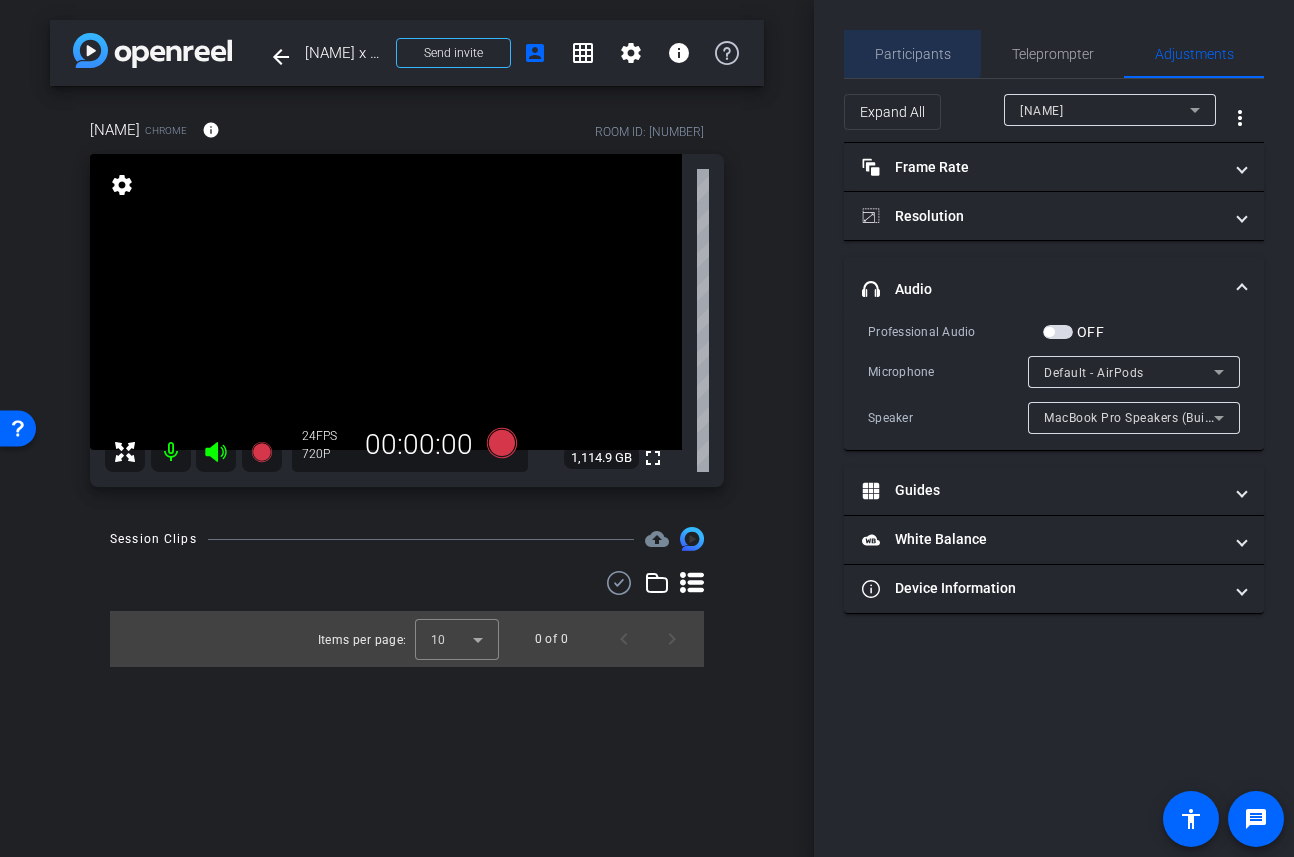 click on "Participants" at bounding box center (913, 54) 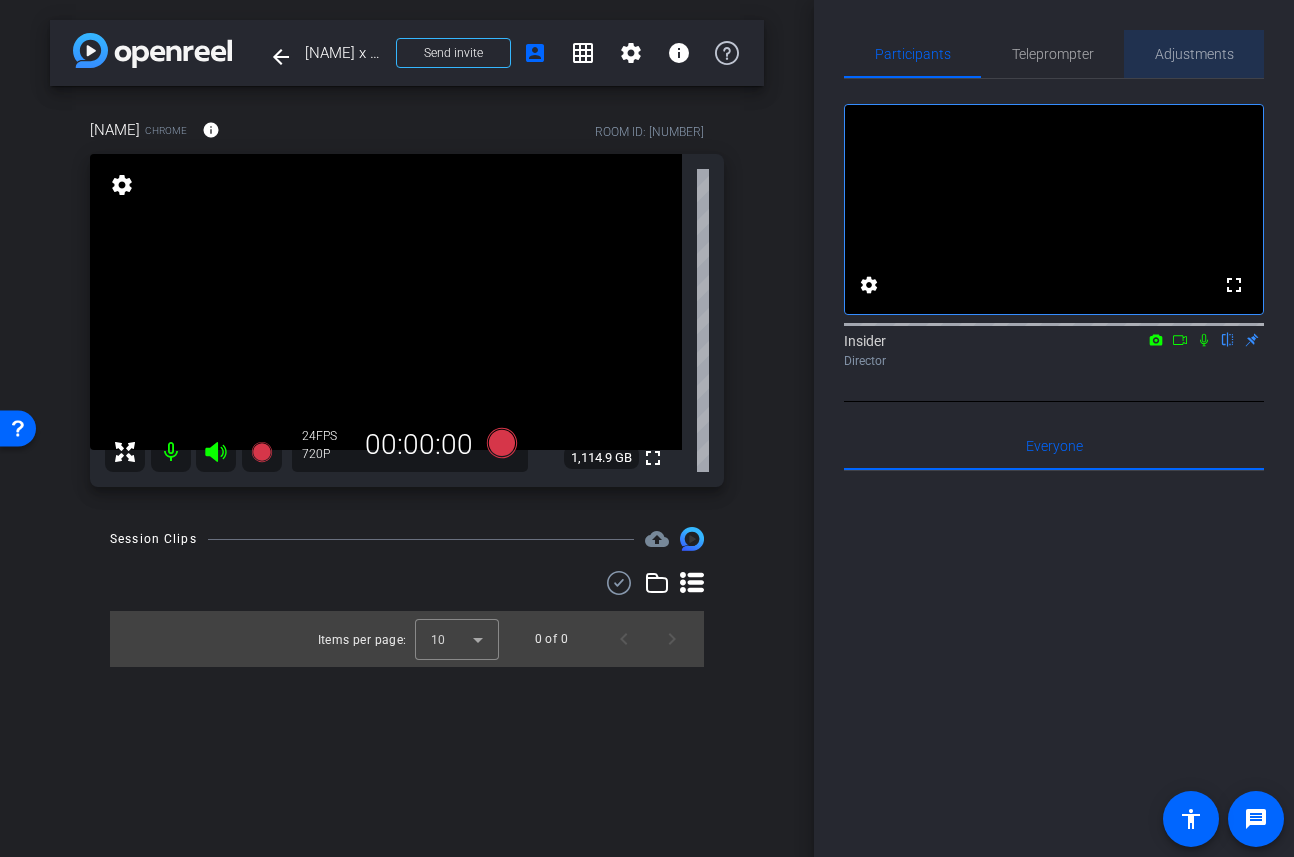 click on "Adjustments" at bounding box center [1194, 54] 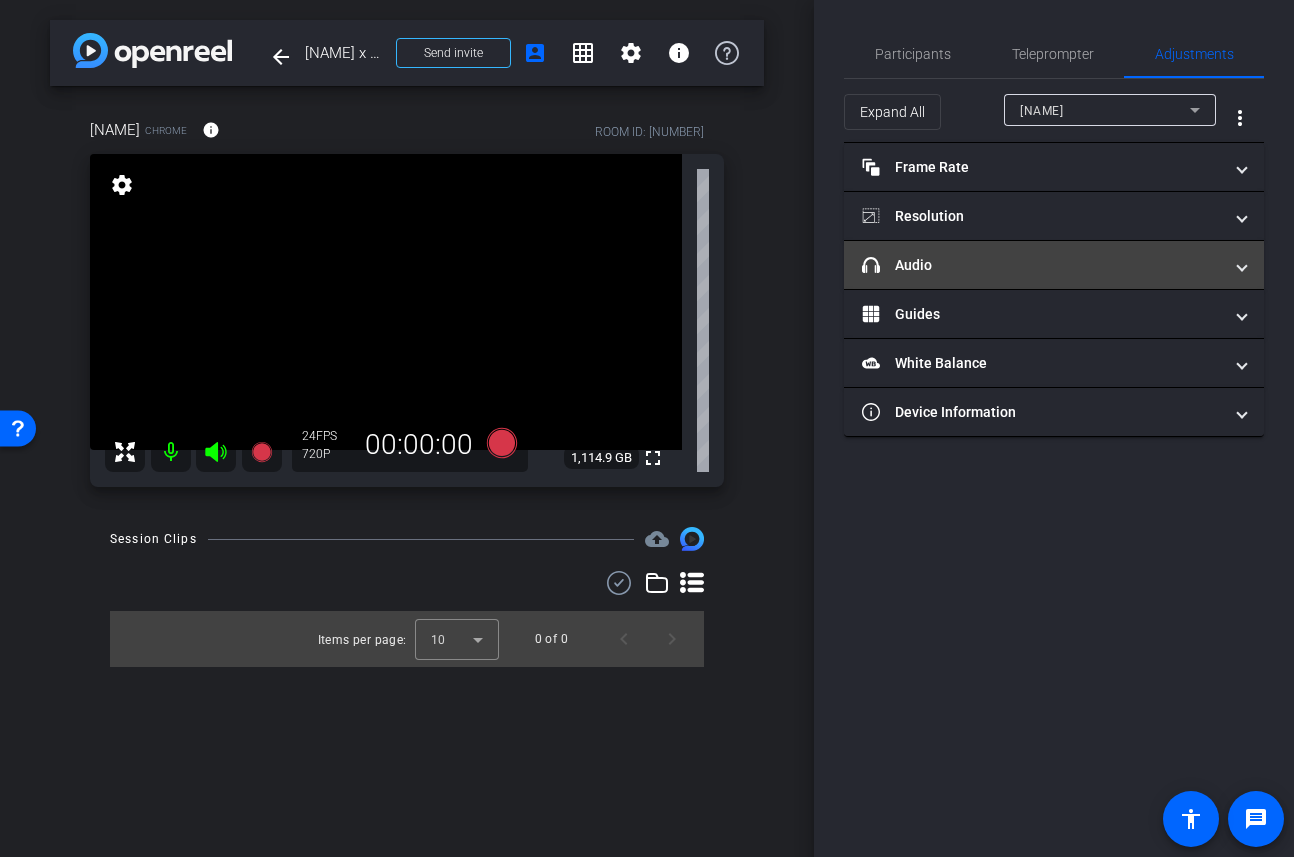click on "headphone icon
Audio" at bounding box center [1054, 265] 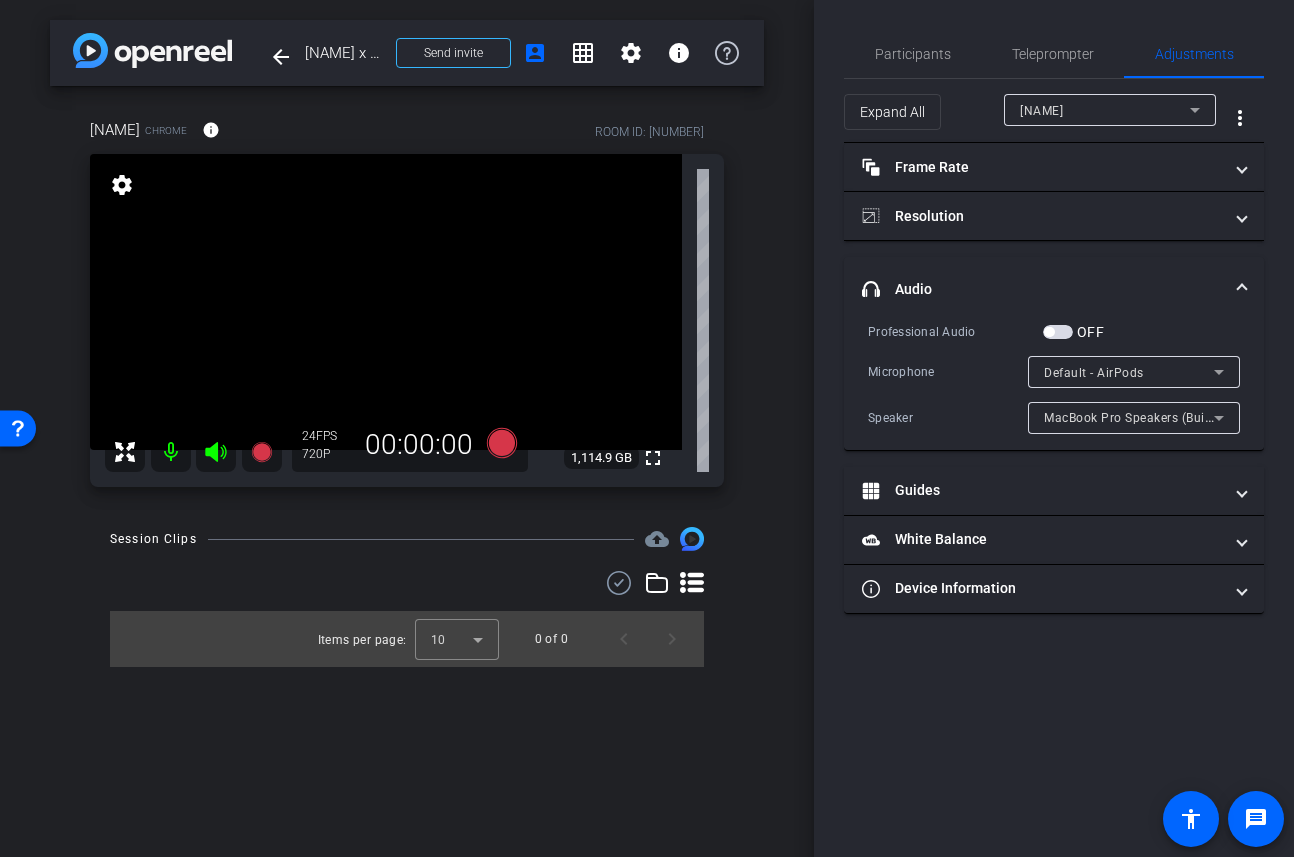 click on "Default - AirPods" at bounding box center [1129, 372] 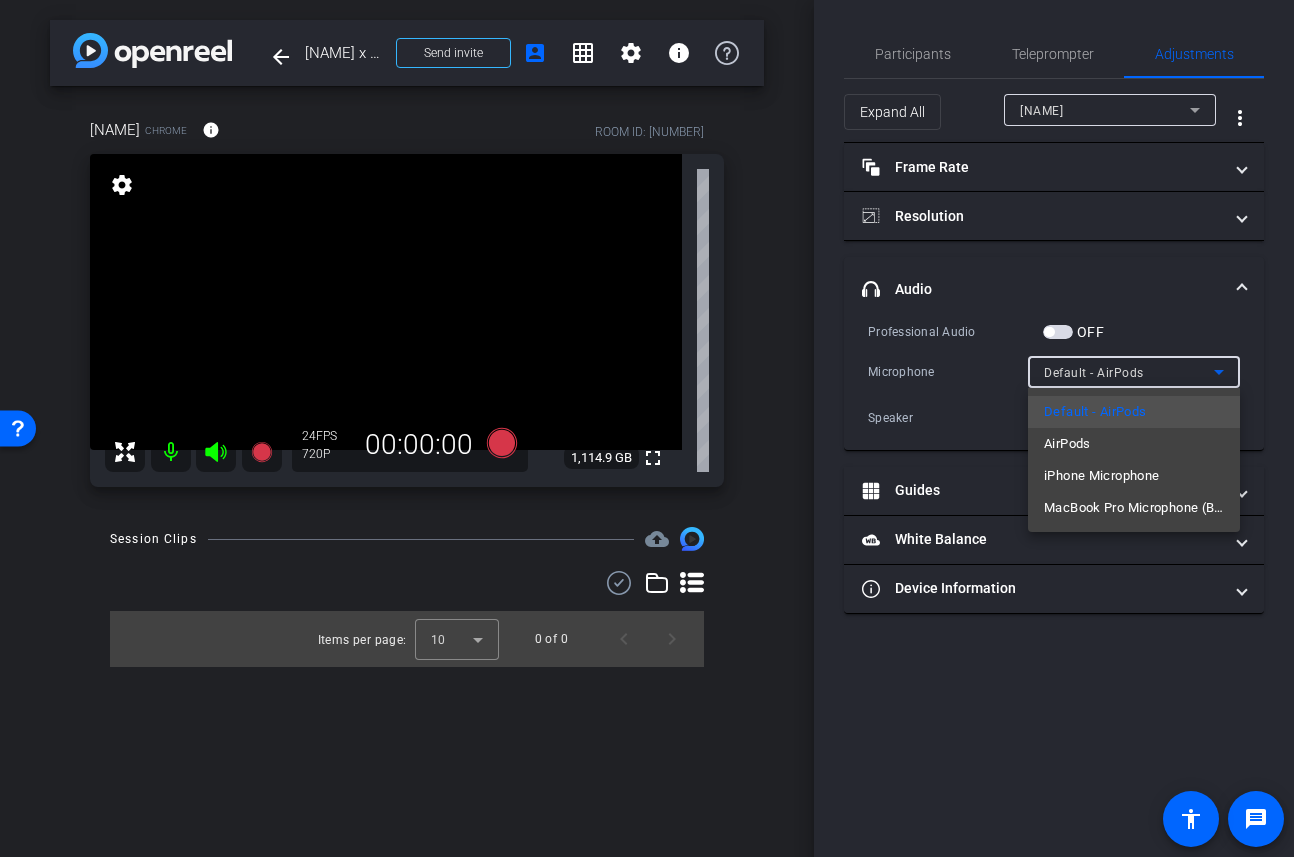 click at bounding box center [647, 428] 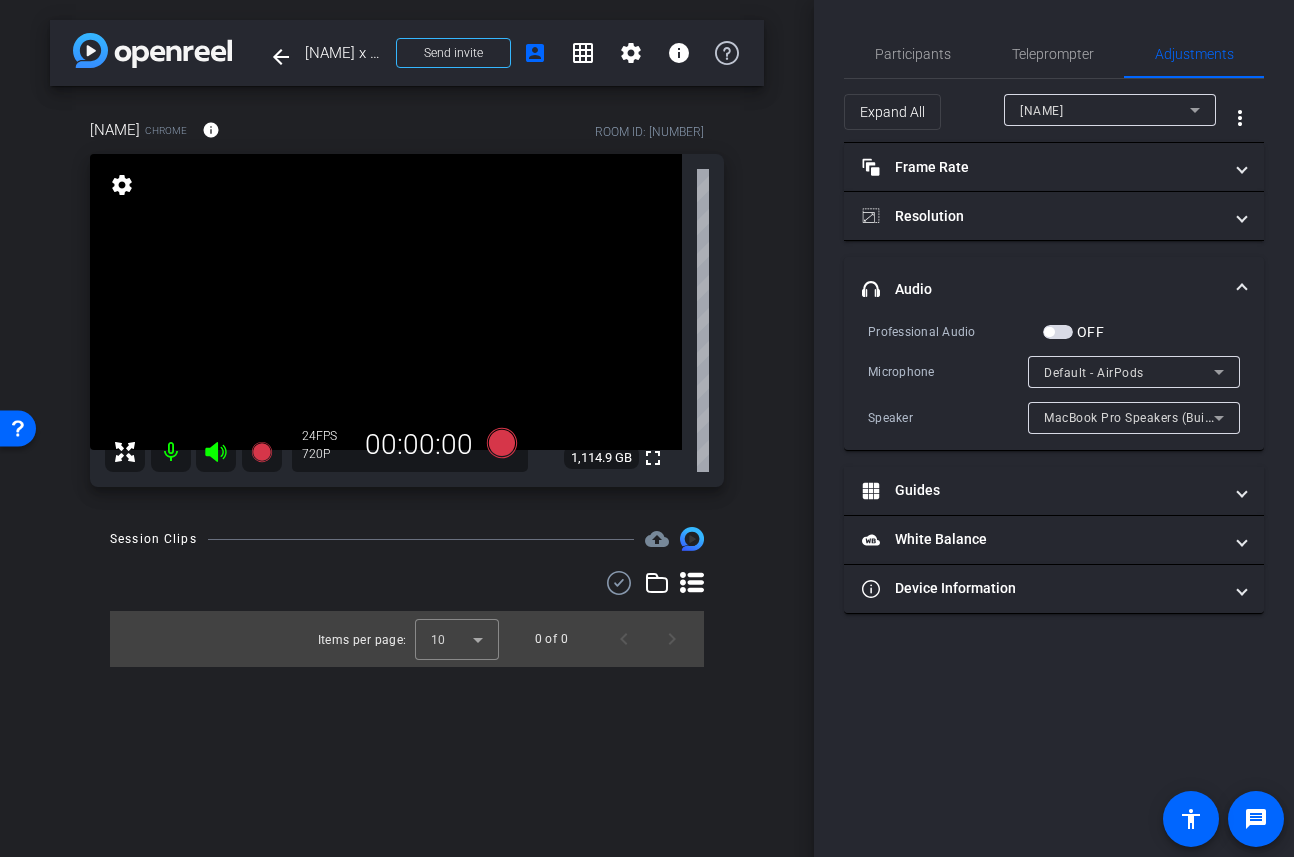 click on "Default - AirPods" at bounding box center (1094, 373) 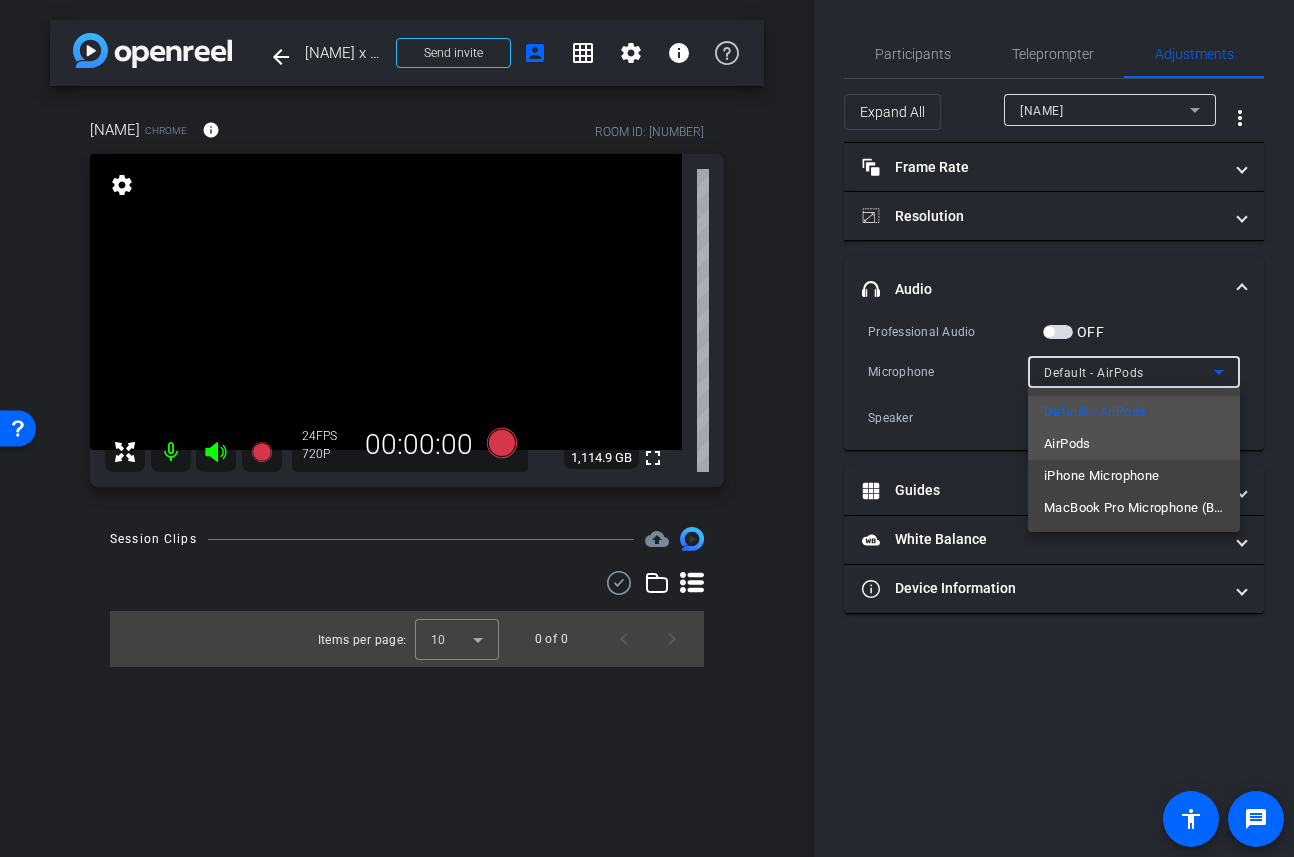 click on "AirPods" at bounding box center [1067, 444] 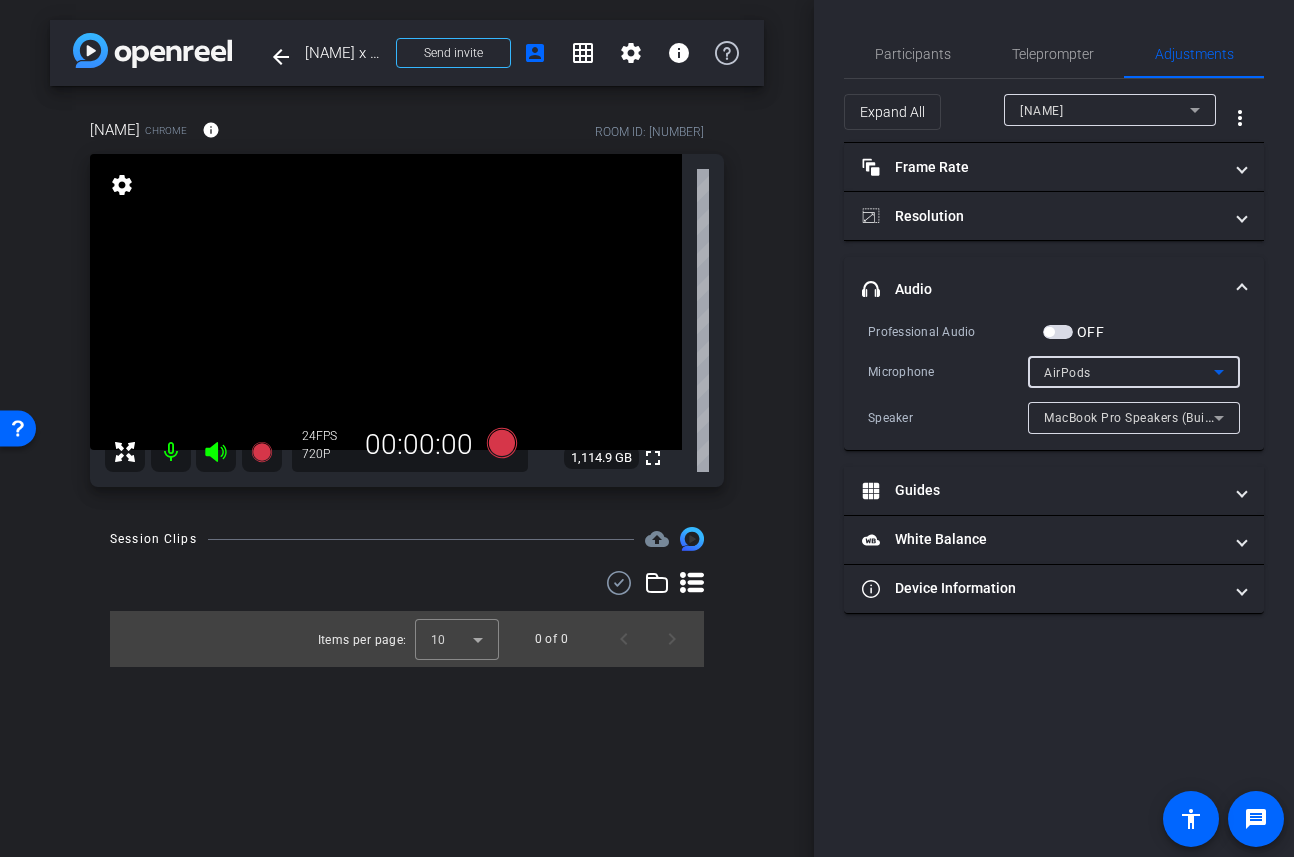 click on "MacBook Pro Speakers (Built-in)" at bounding box center [1138, 417] 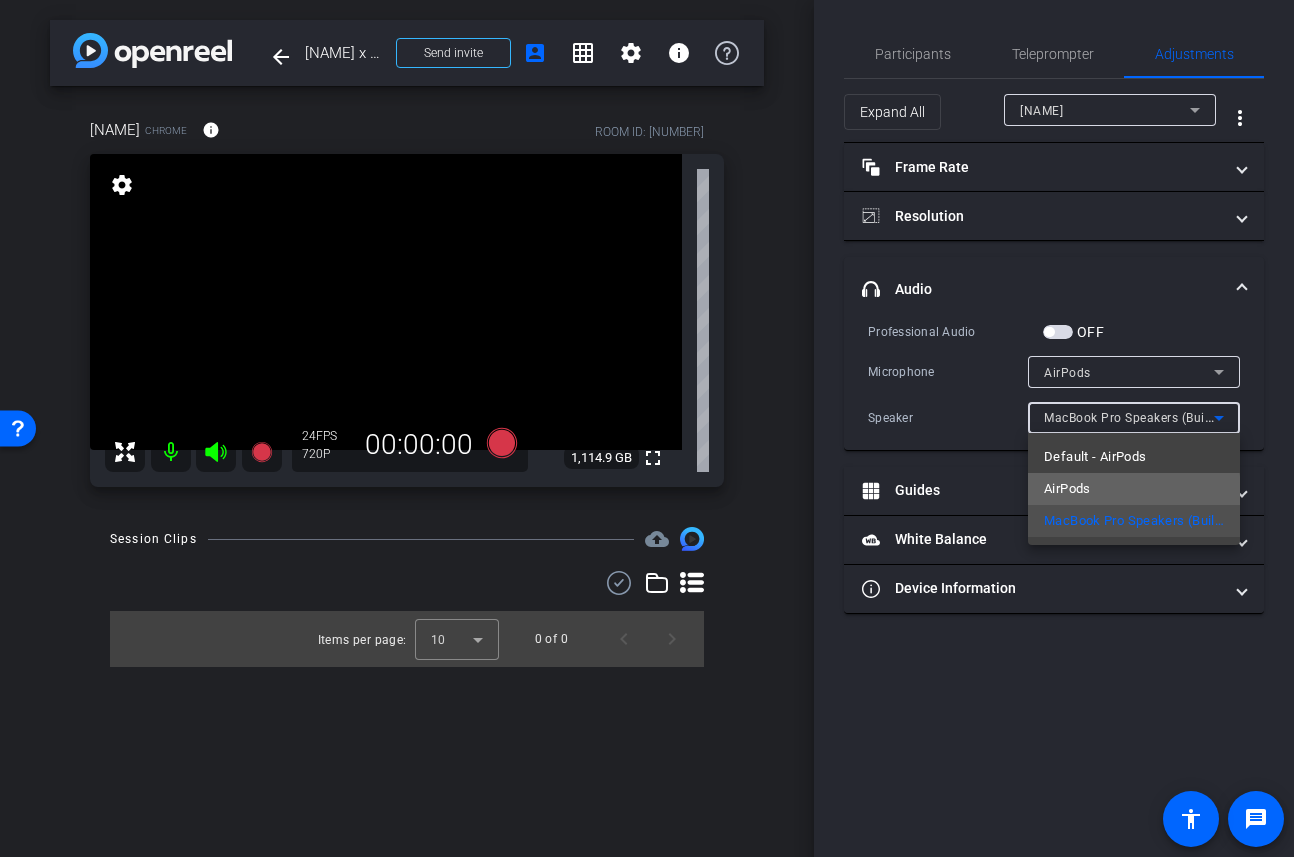 click on "AirPods" at bounding box center [1134, 489] 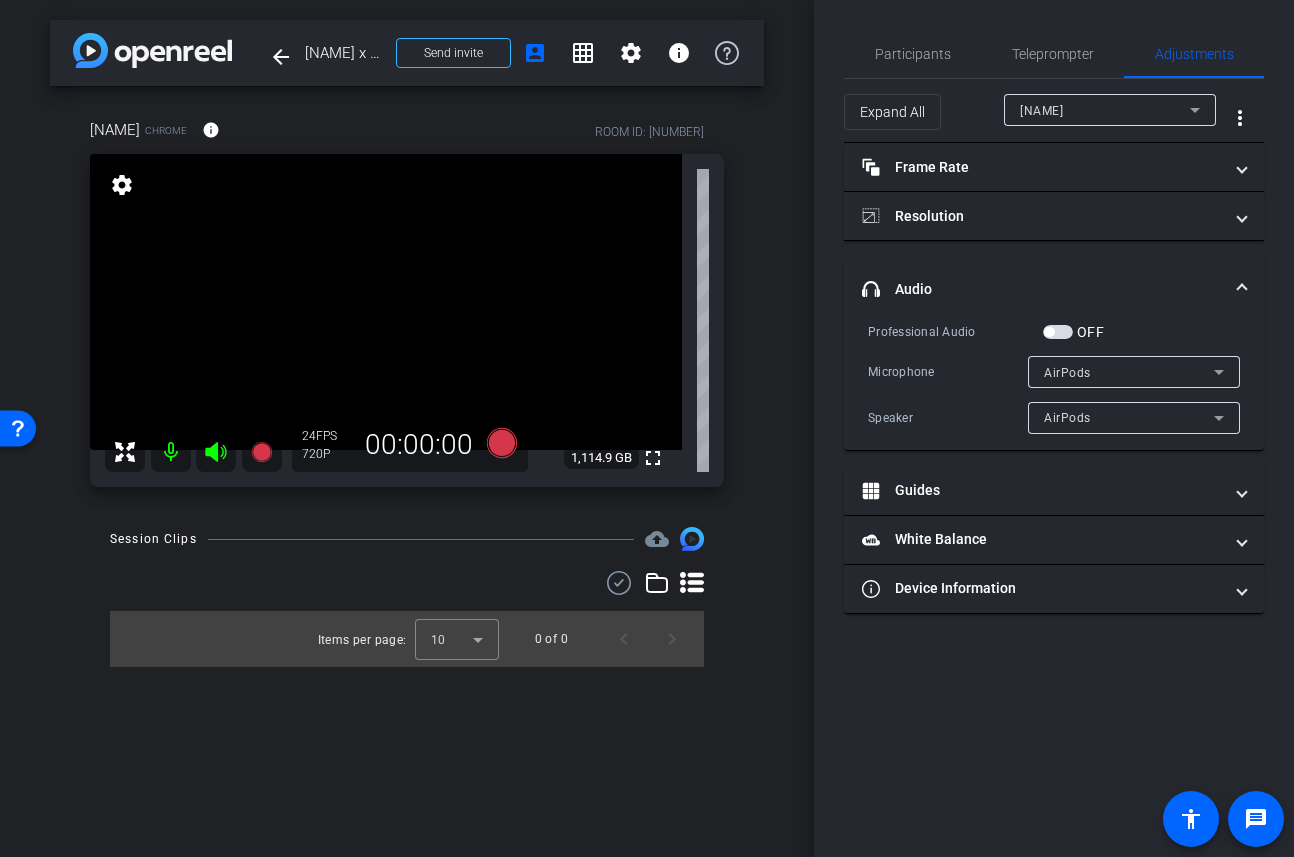 click on "headphone icon
Audio" at bounding box center [1054, 289] 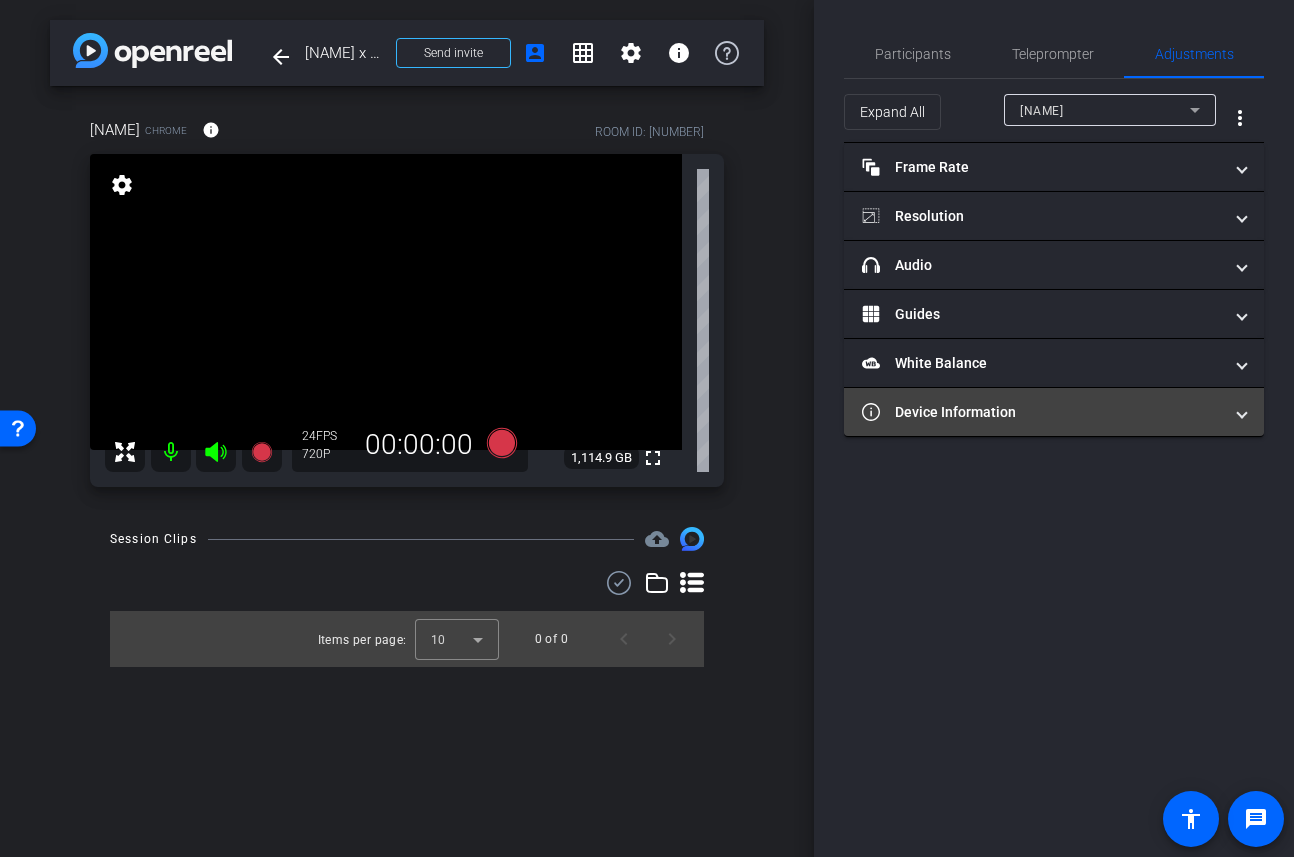 click on "Device Information" at bounding box center [1054, 412] 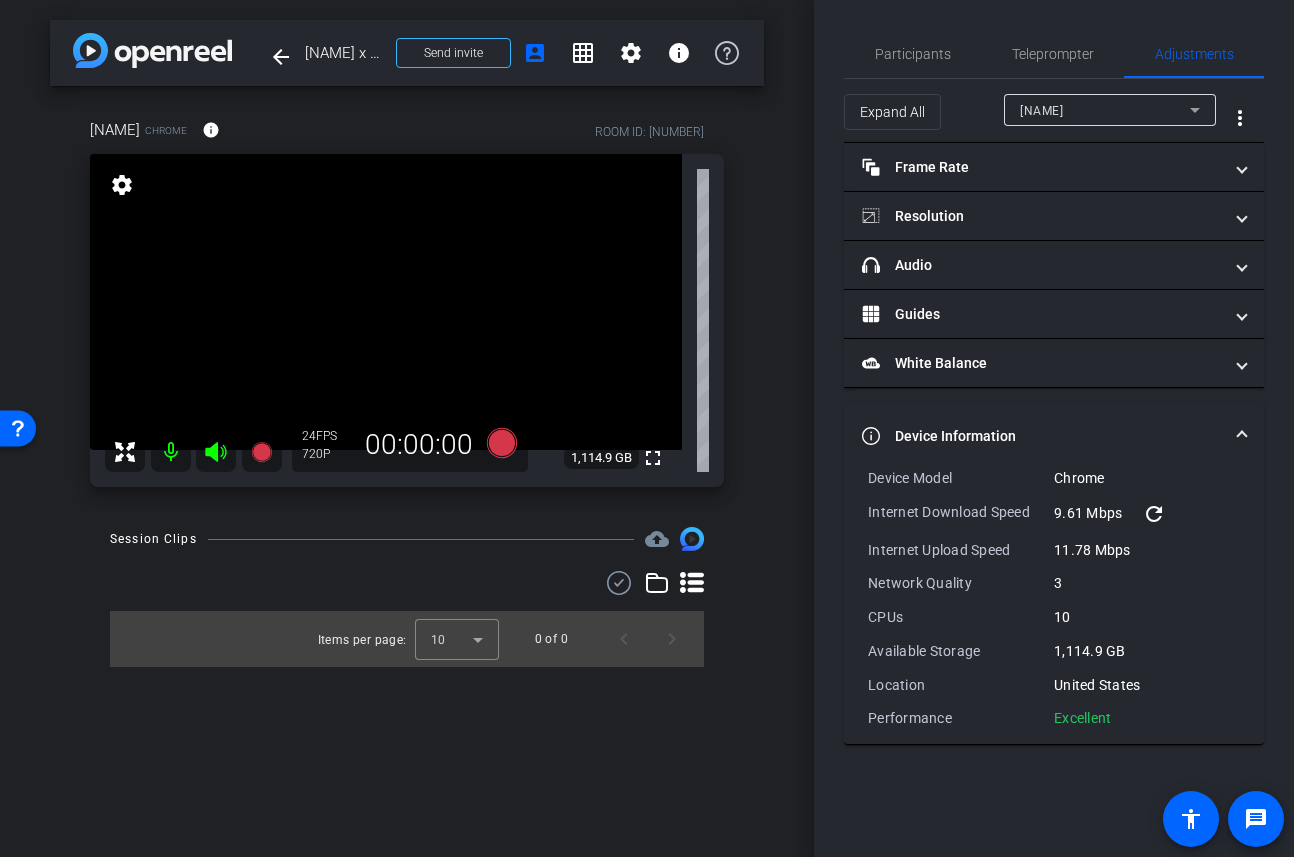 click on "Frame Rate
Frame Rate navigate_before  15   24   30  navigate_next
Resolution navigate_before  720   1080   4K  navigate_next
headphone icon
Audio  Professional Audio  OFF  Microphone AirPods Speaker AirPods
Guides   Enable Guides
White Balance
White Balance  Unsupported by device
Device Information Device Model Chrome Internet Download Speed  9.61 Mbps  refresh Internet Upload Speed 11.78 Mbps Network Quality 3 CPUs 10 Available Storage 1,114.9 GB Location United States Performance  Excellent" 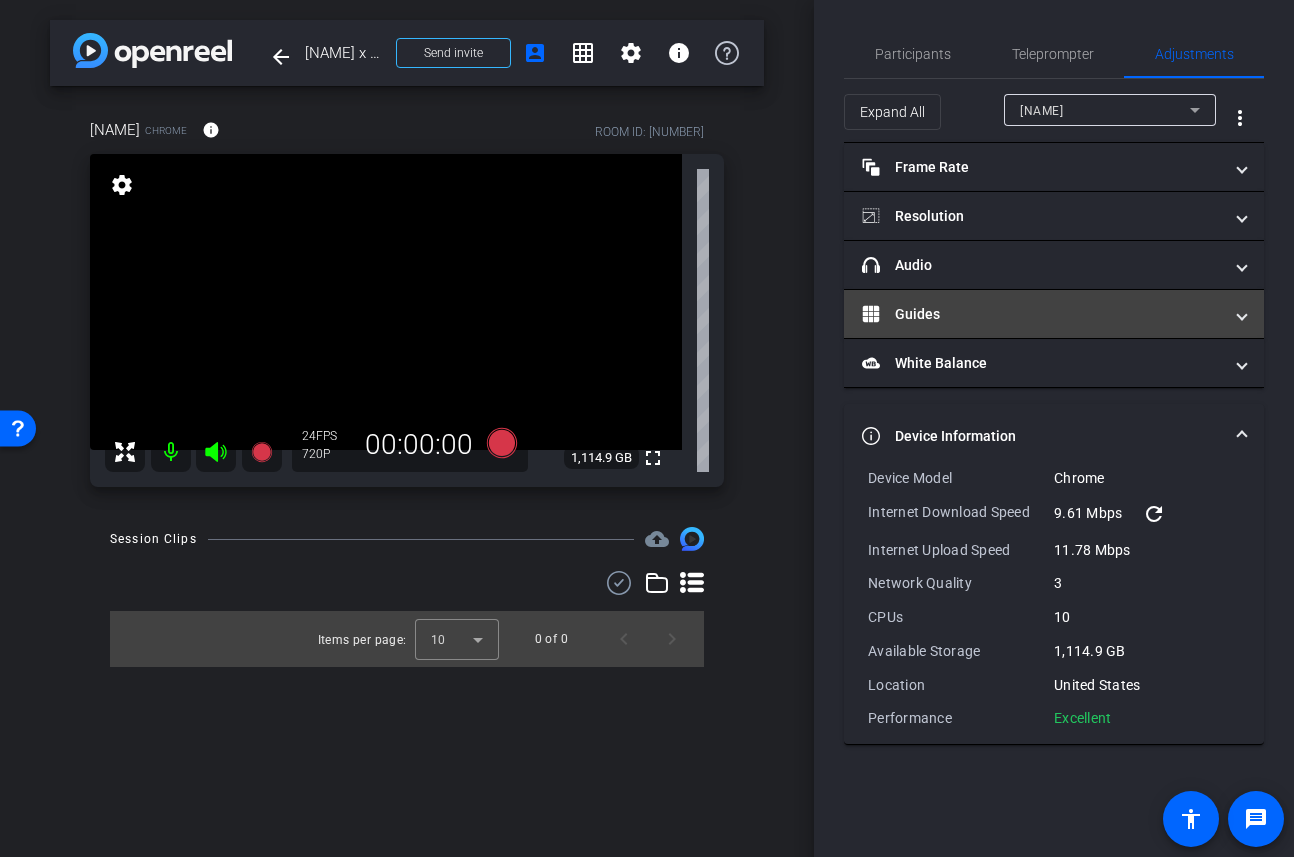 click on "Guides" at bounding box center [1042, 314] 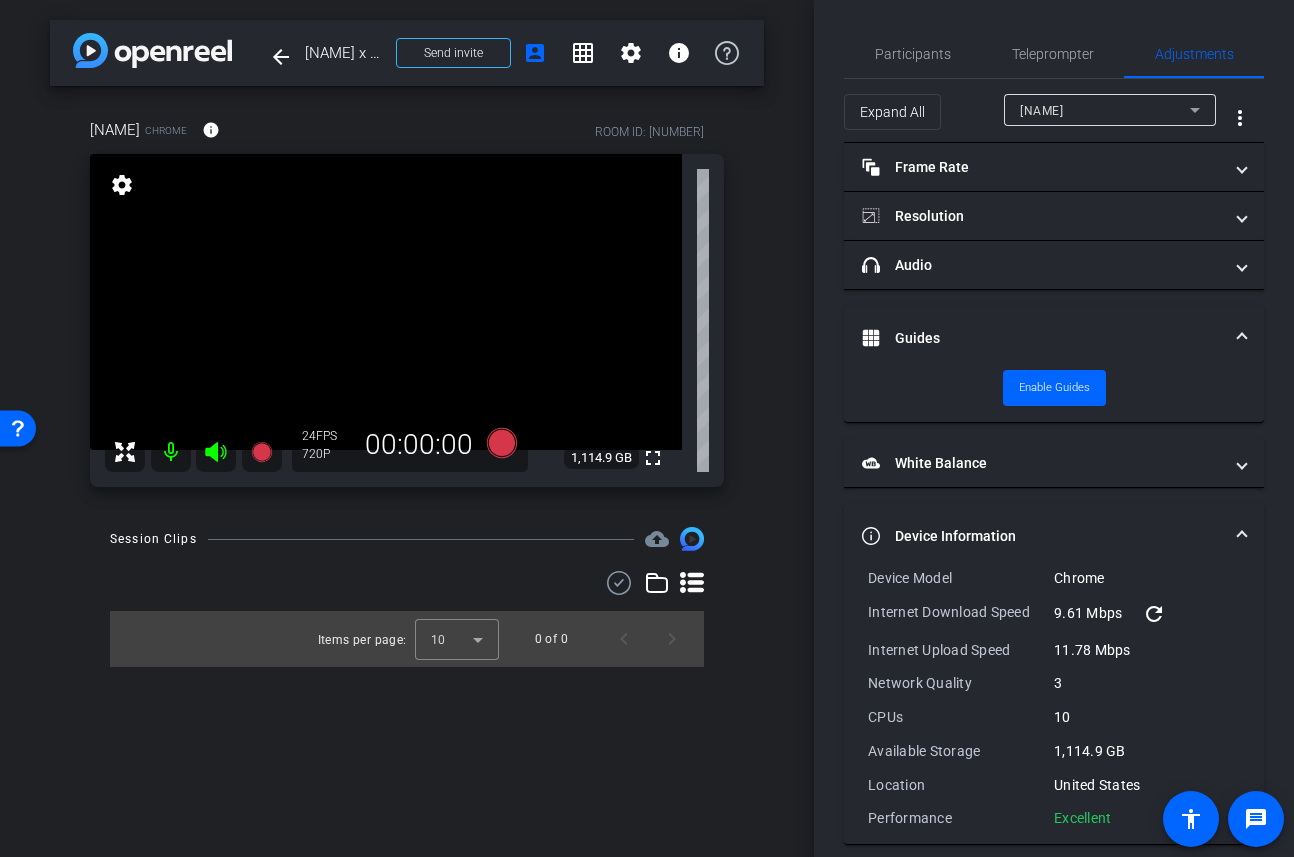 click on "Guides" at bounding box center (1054, 338) 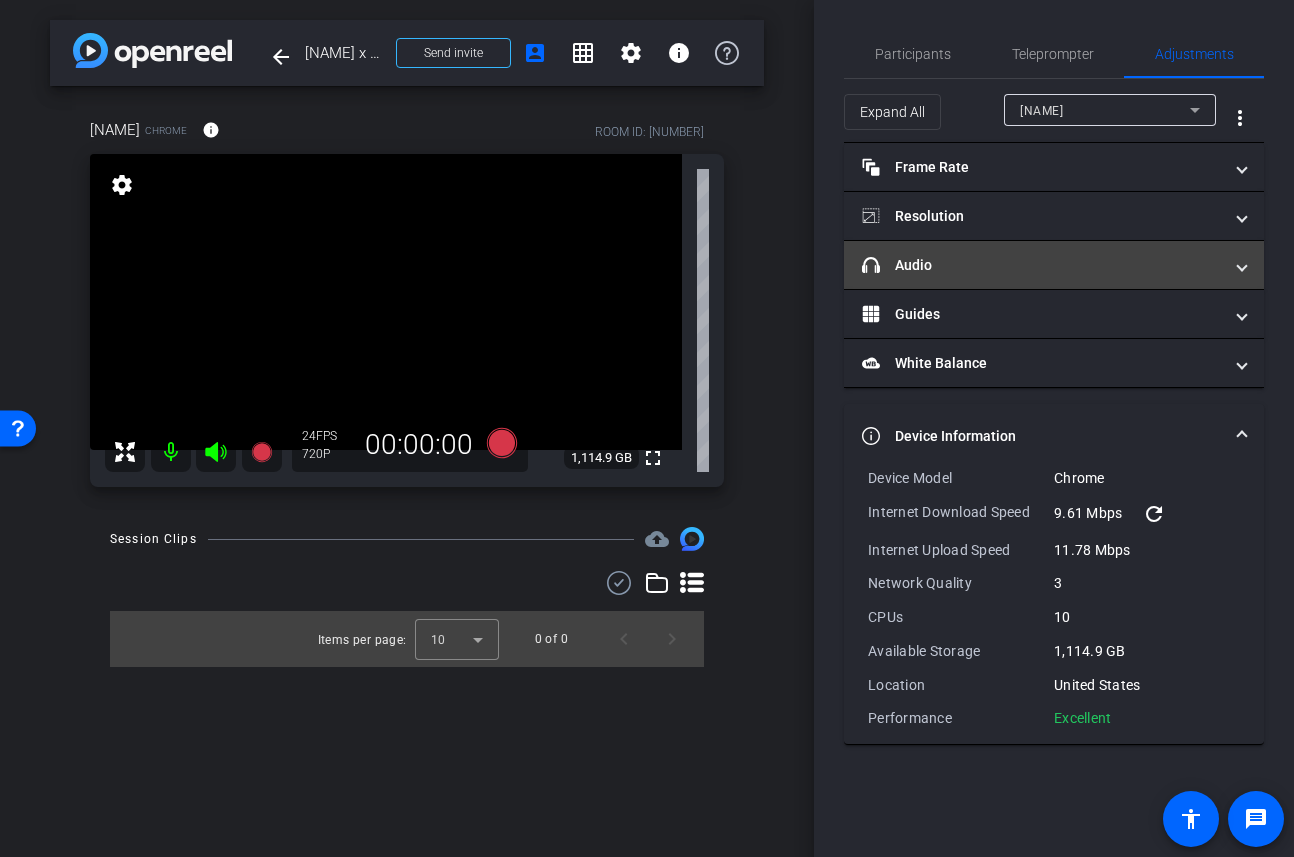 click on "headphone icon
Audio" at bounding box center (1054, 265) 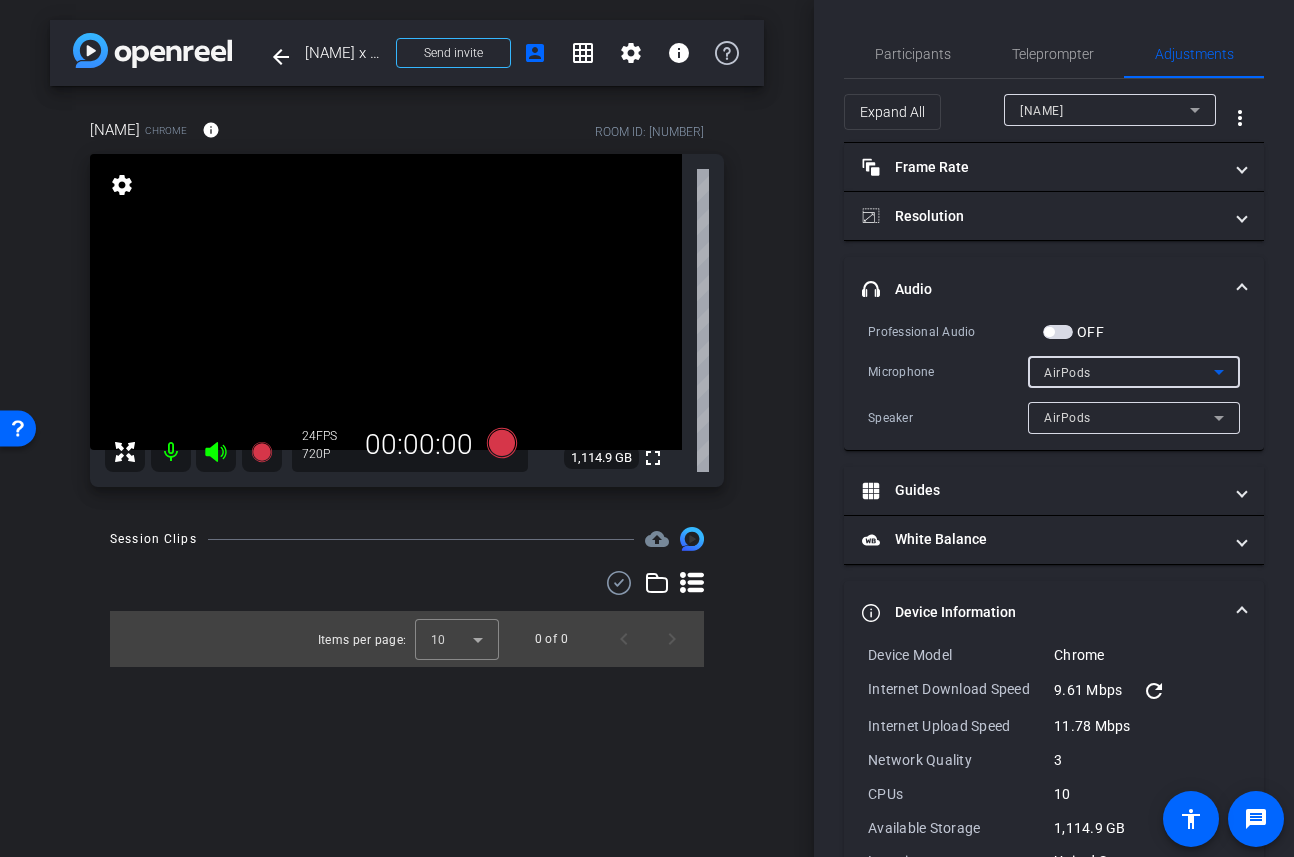 click on "AirPods" at bounding box center (1129, 372) 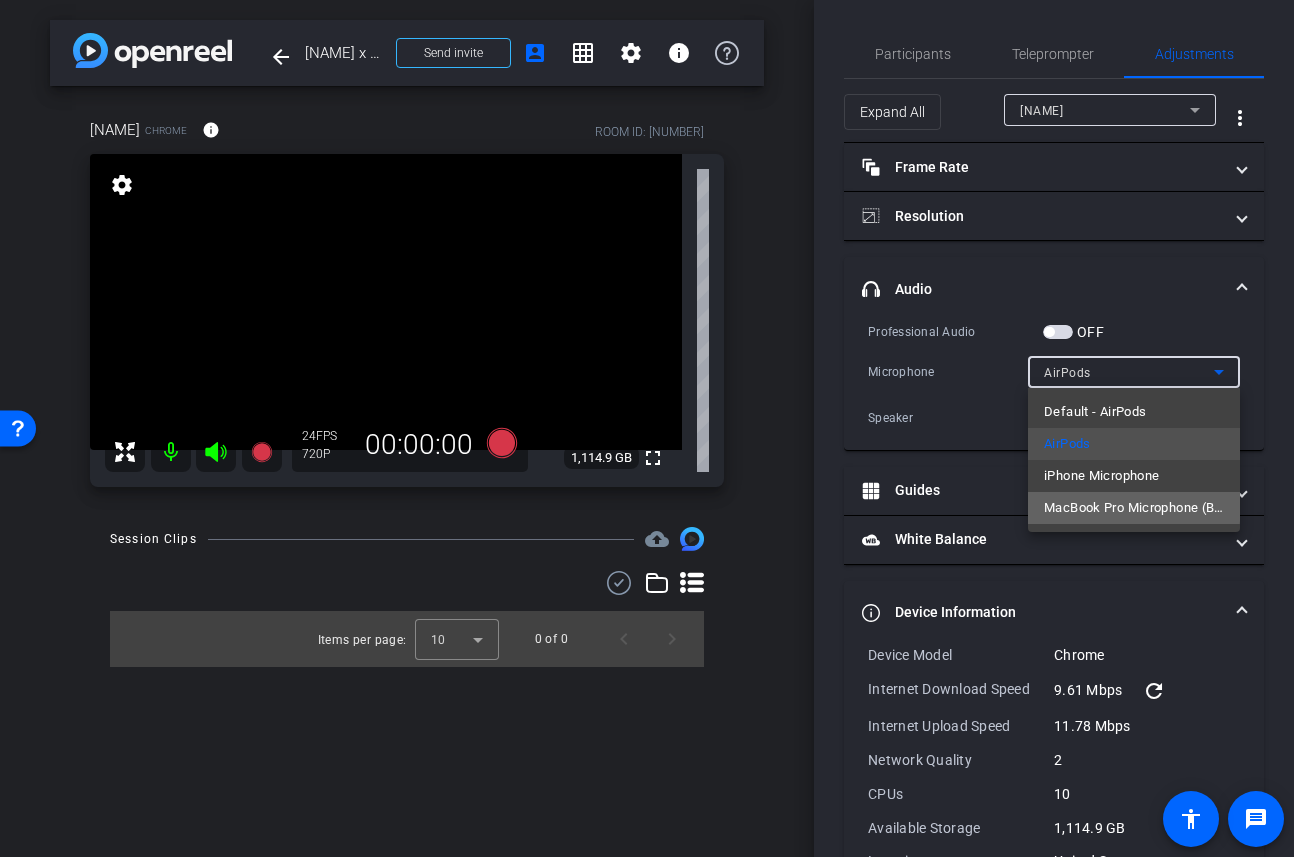 click on "MacBook Pro Microphone (Built-in)" at bounding box center [1134, 508] 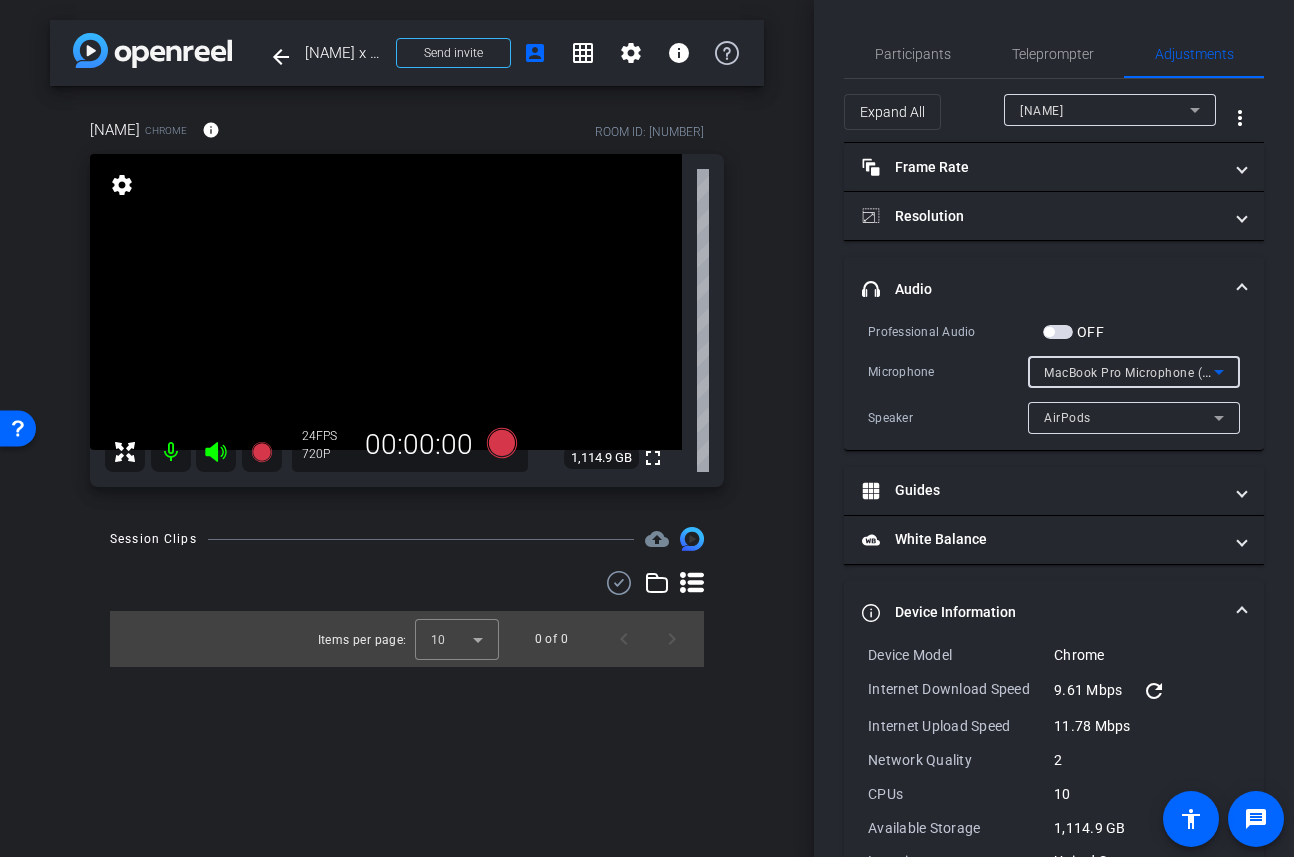 click on "AirPods" at bounding box center [1129, 417] 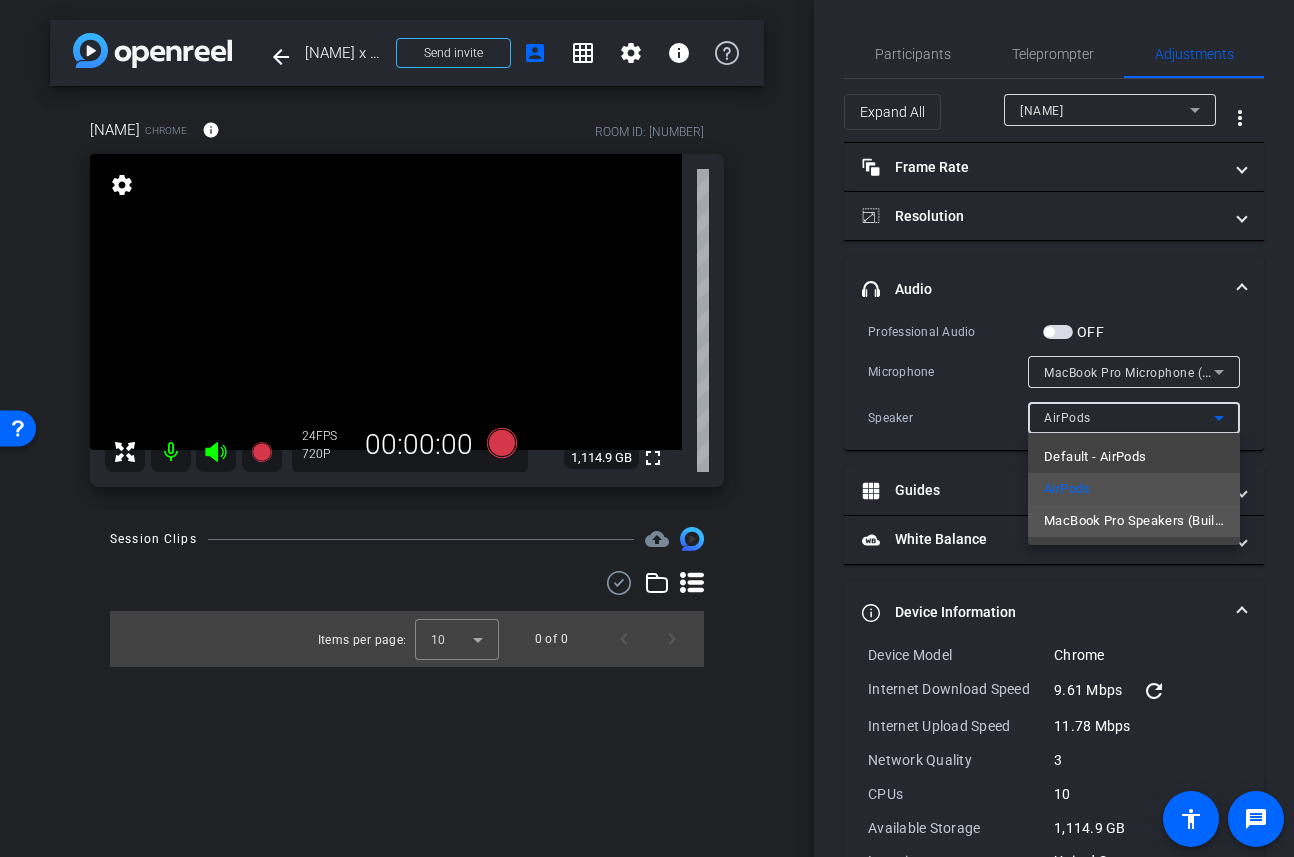 click on "MacBook Pro Speakers (Built-in)" at bounding box center (1134, 521) 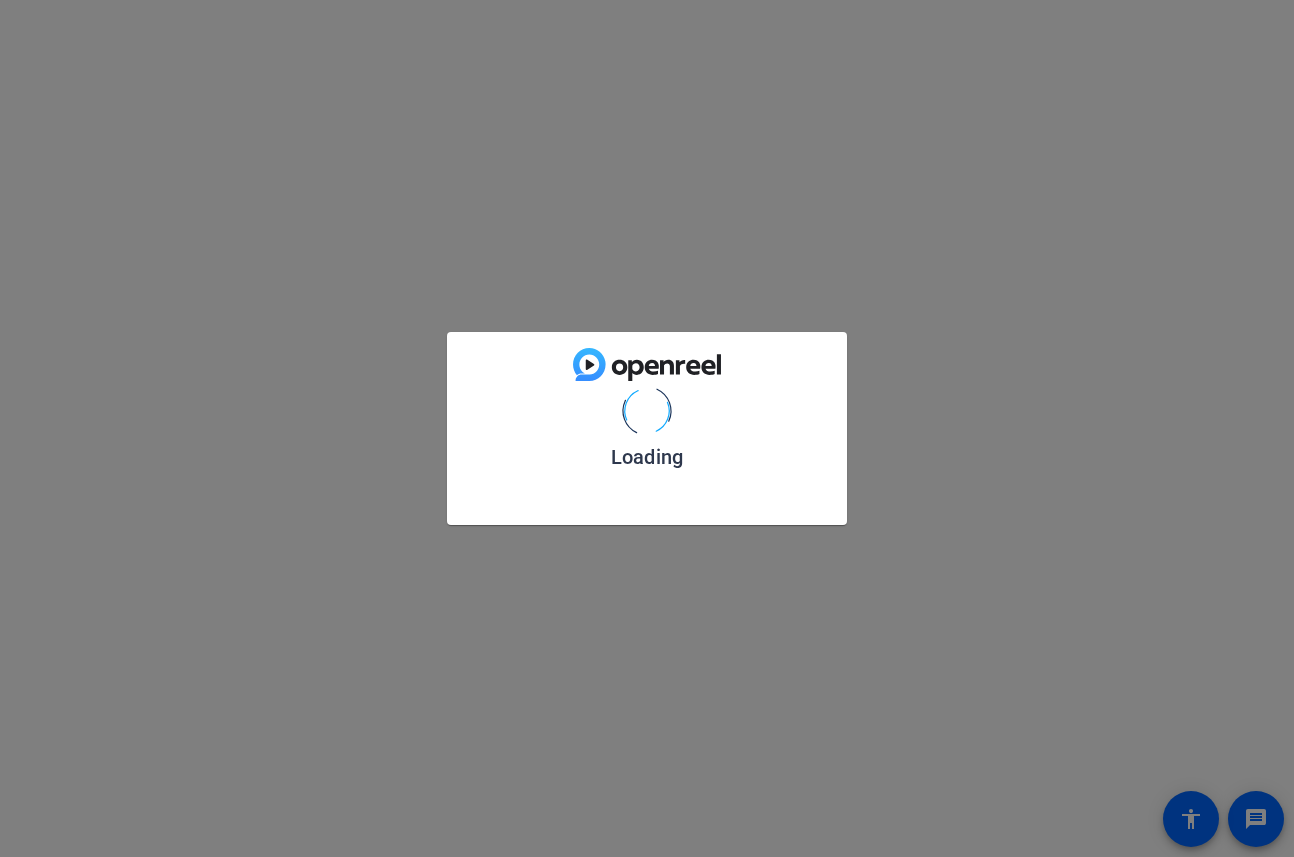 scroll, scrollTop: 0, scrollLeft: 0, axis: both 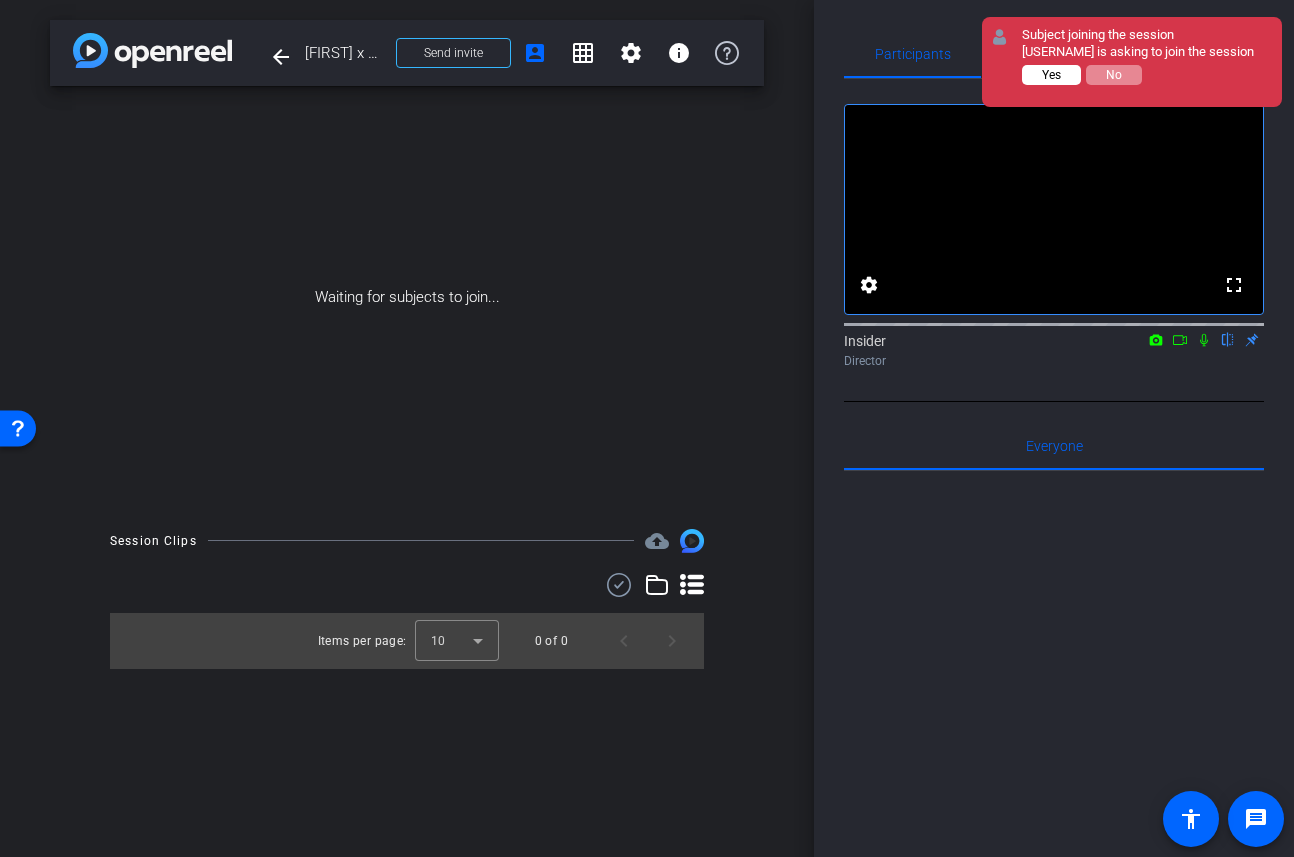 click on "Yes" at bounding box center (1051, 75) 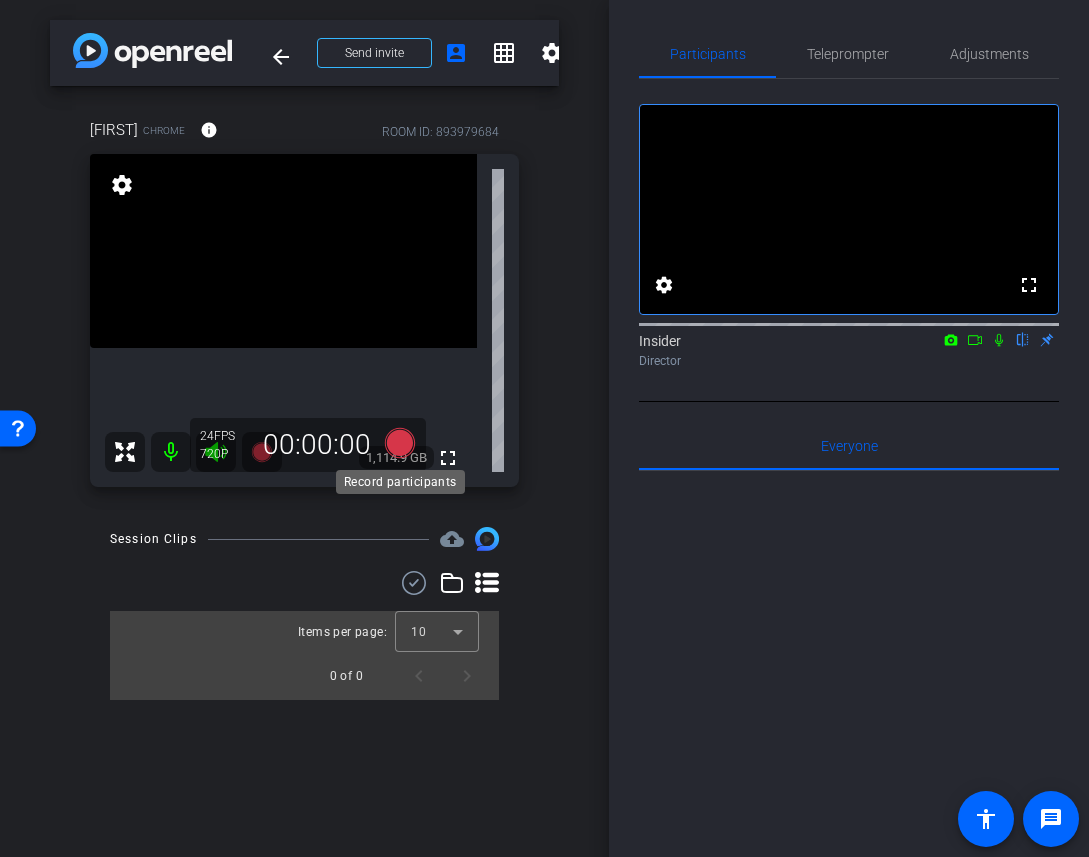 click 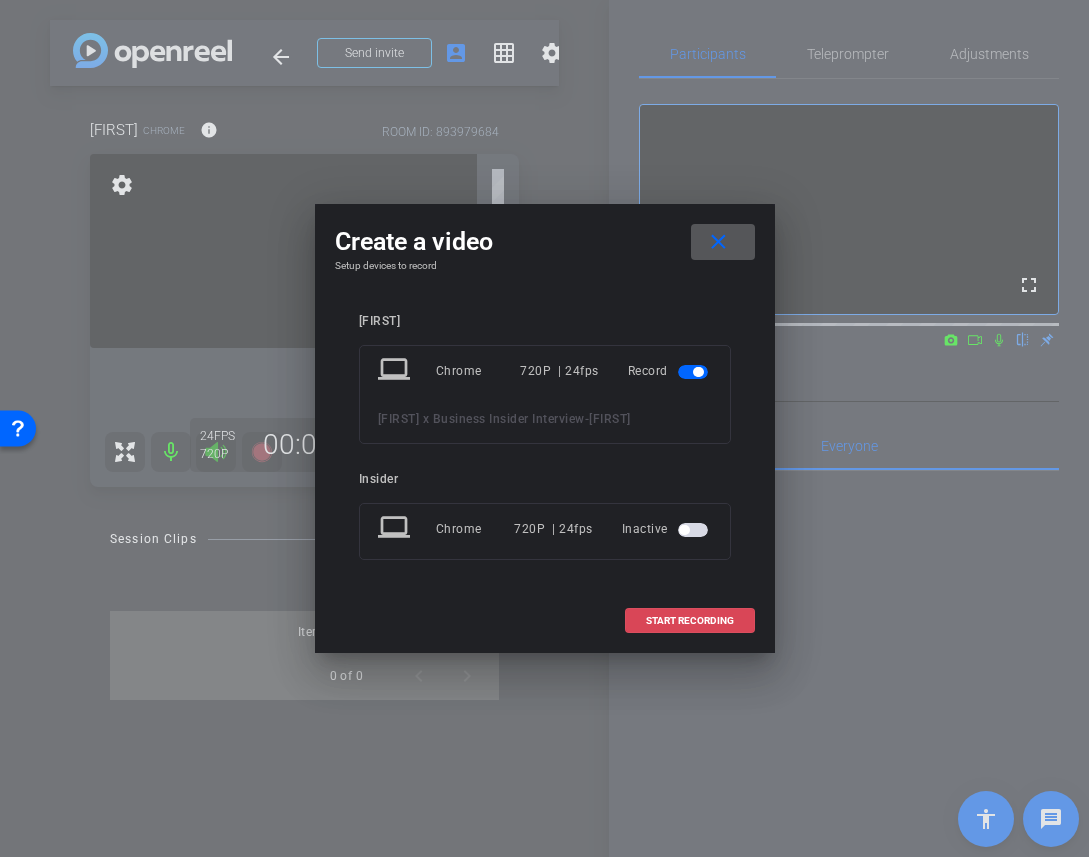 click on "START RECORDING" at bounding box center [690, 621] 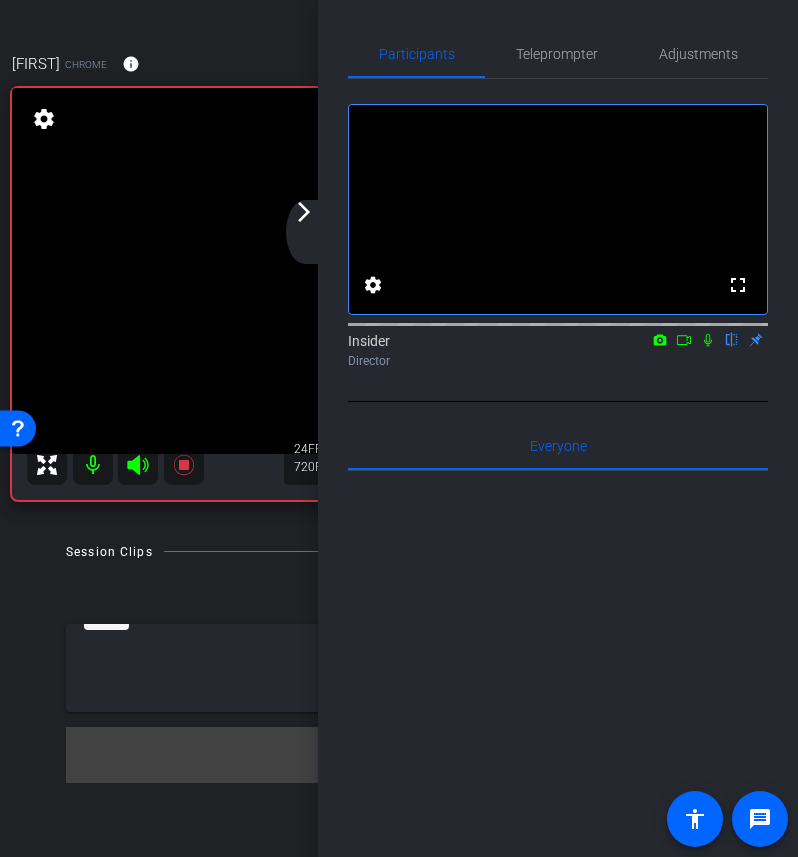 click on "arrow_back_ios_new arrow_forward_ios" 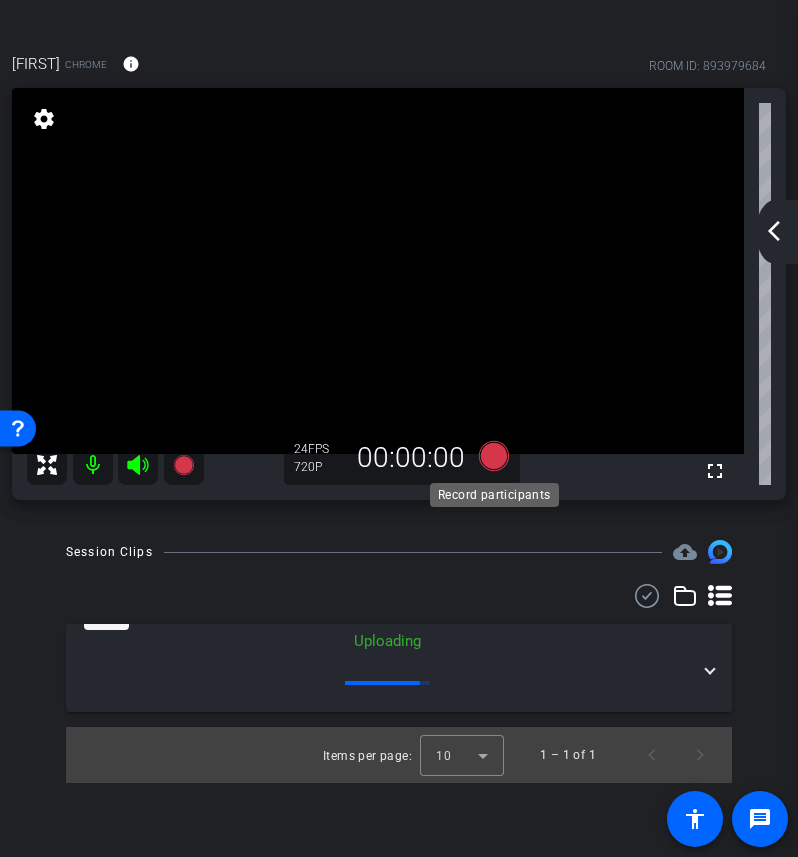 click 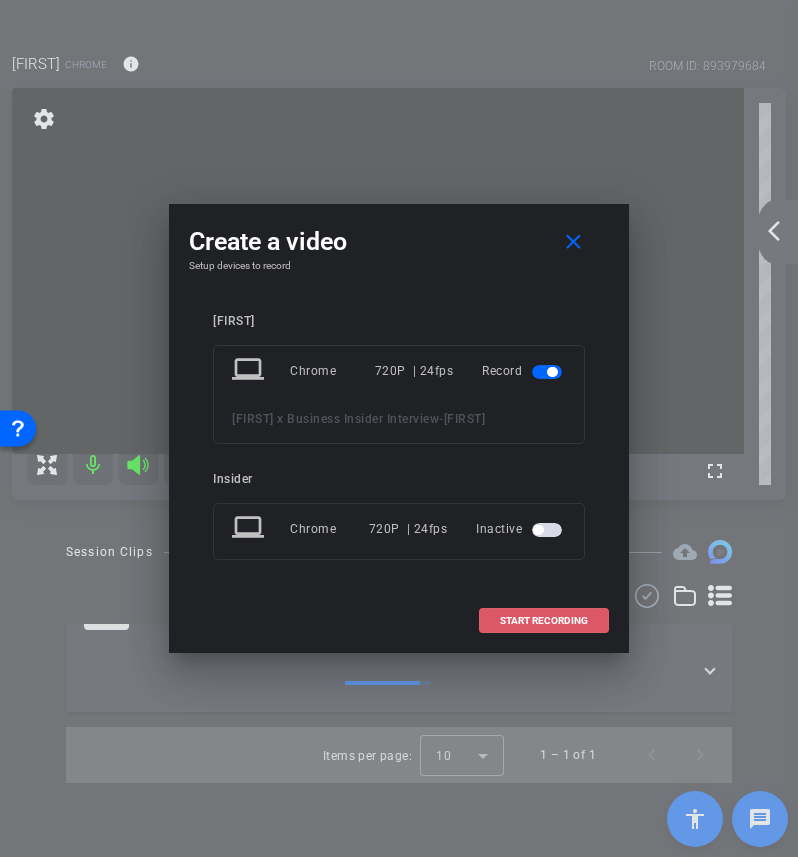 click on "START RECORDING" at bounding box center [544, 621] 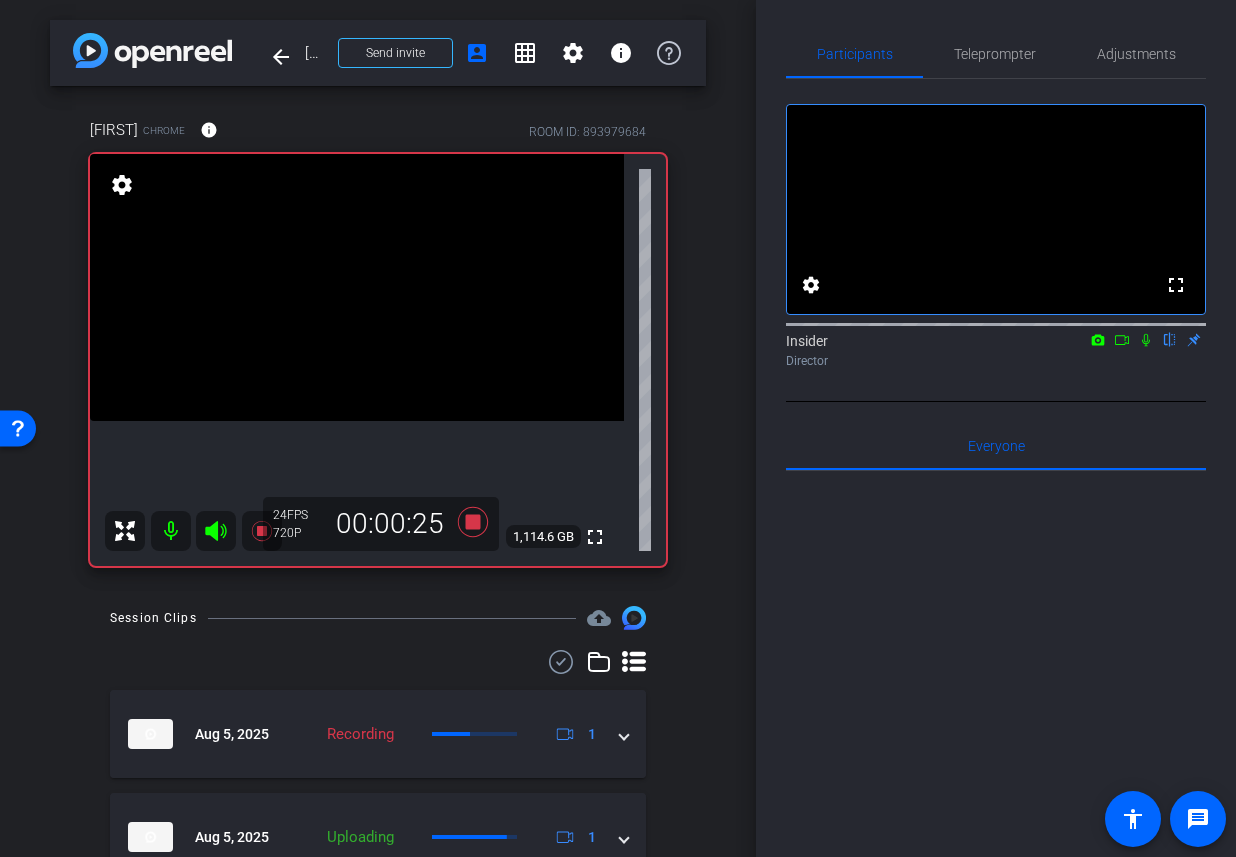 click 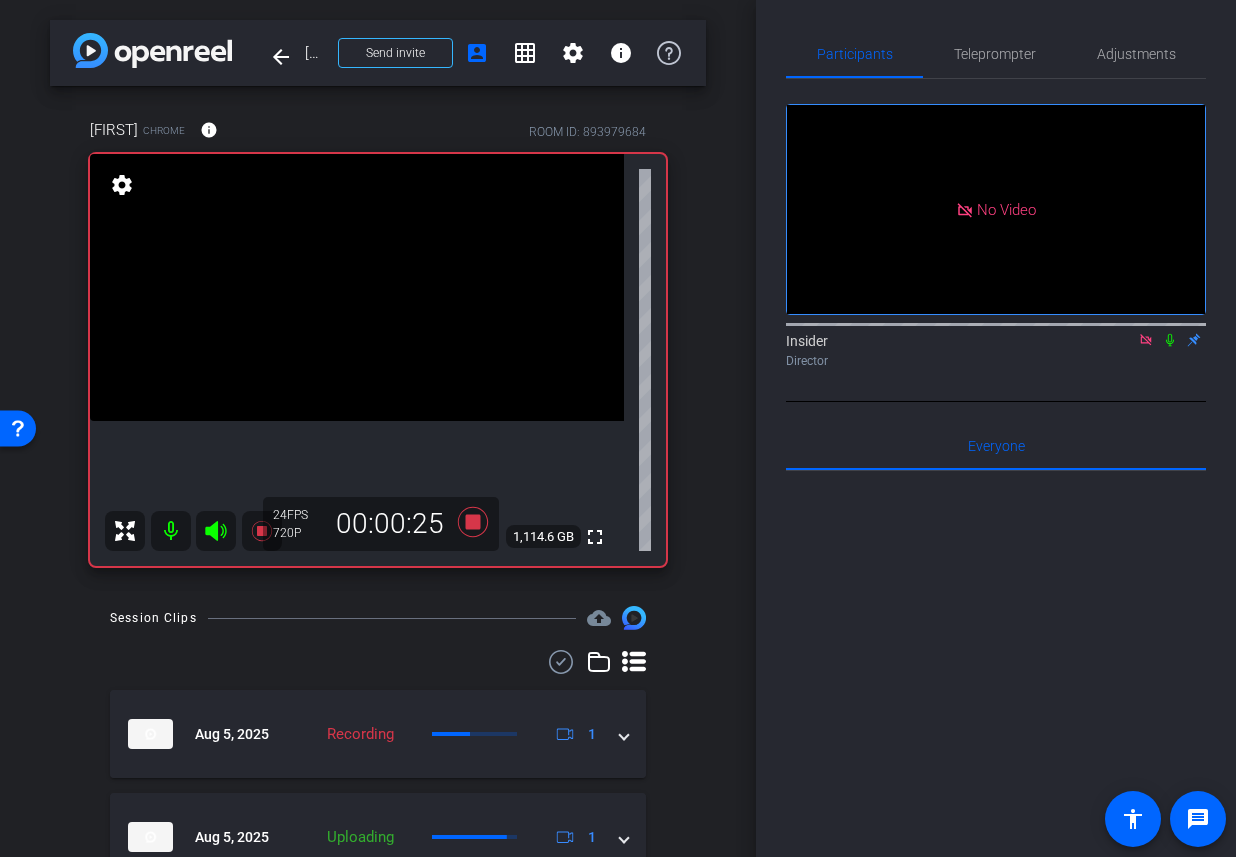 click 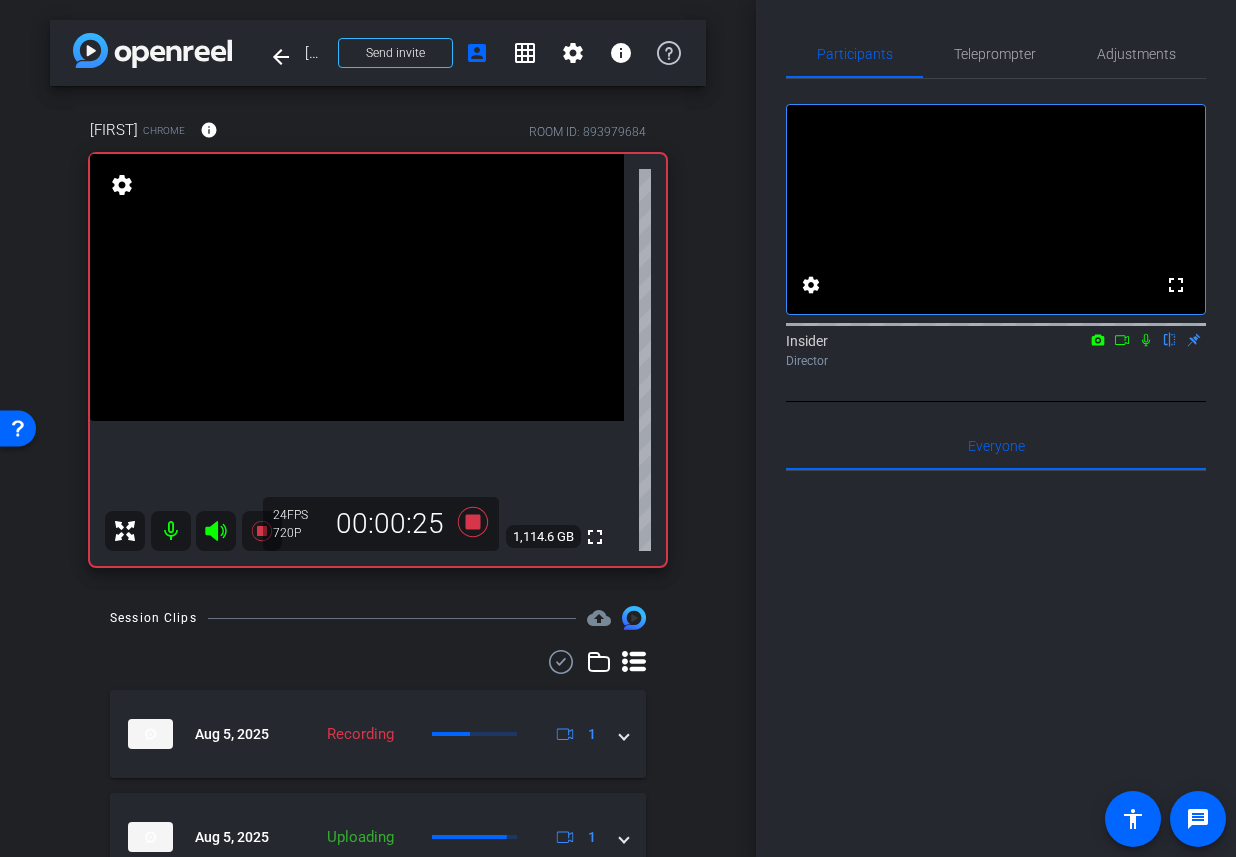 click 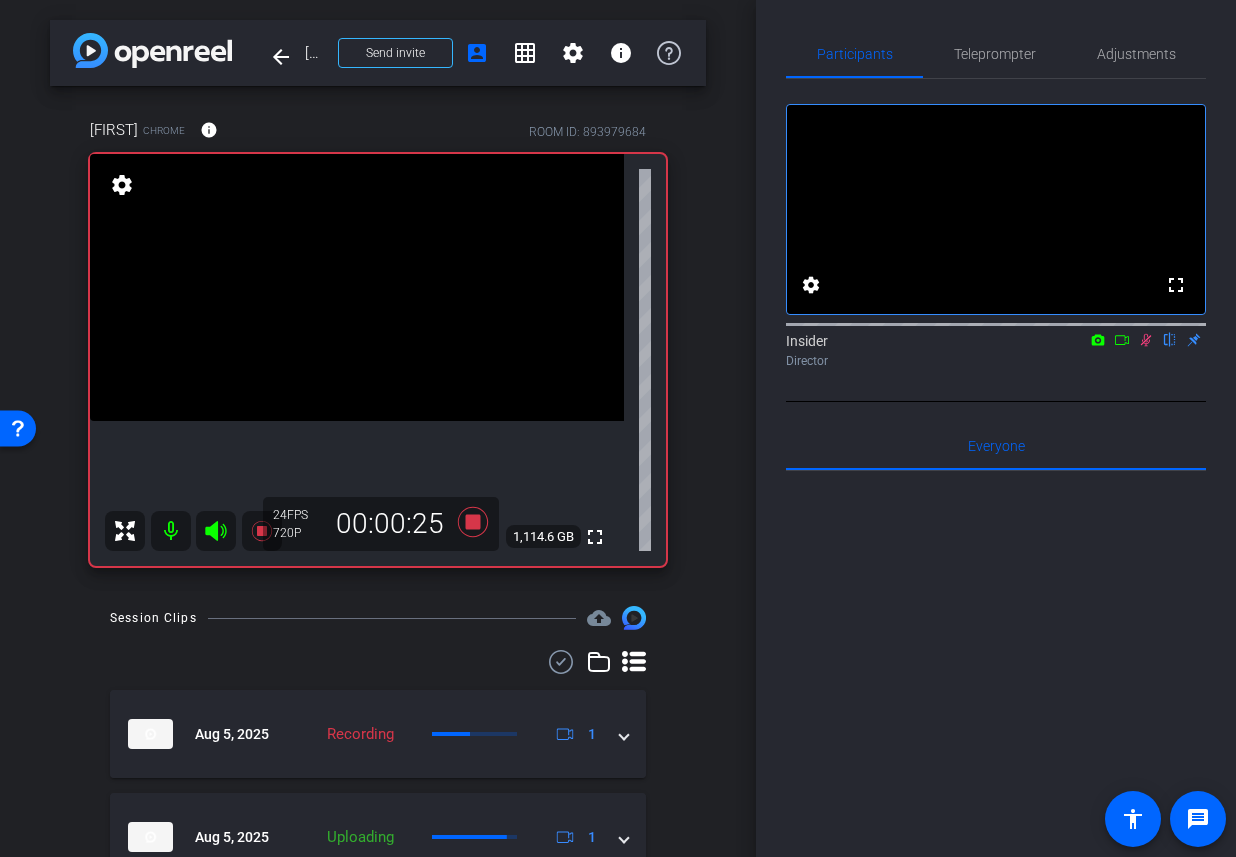 click 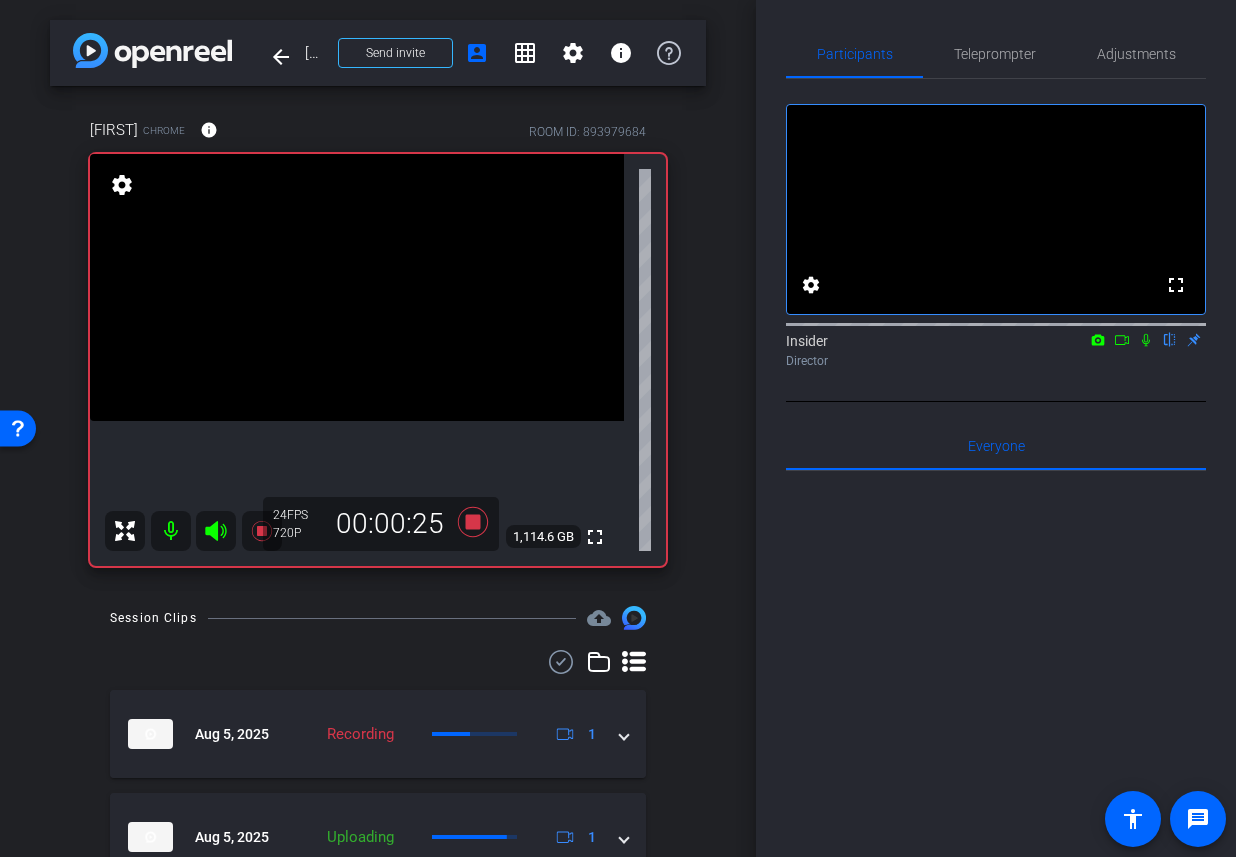 click 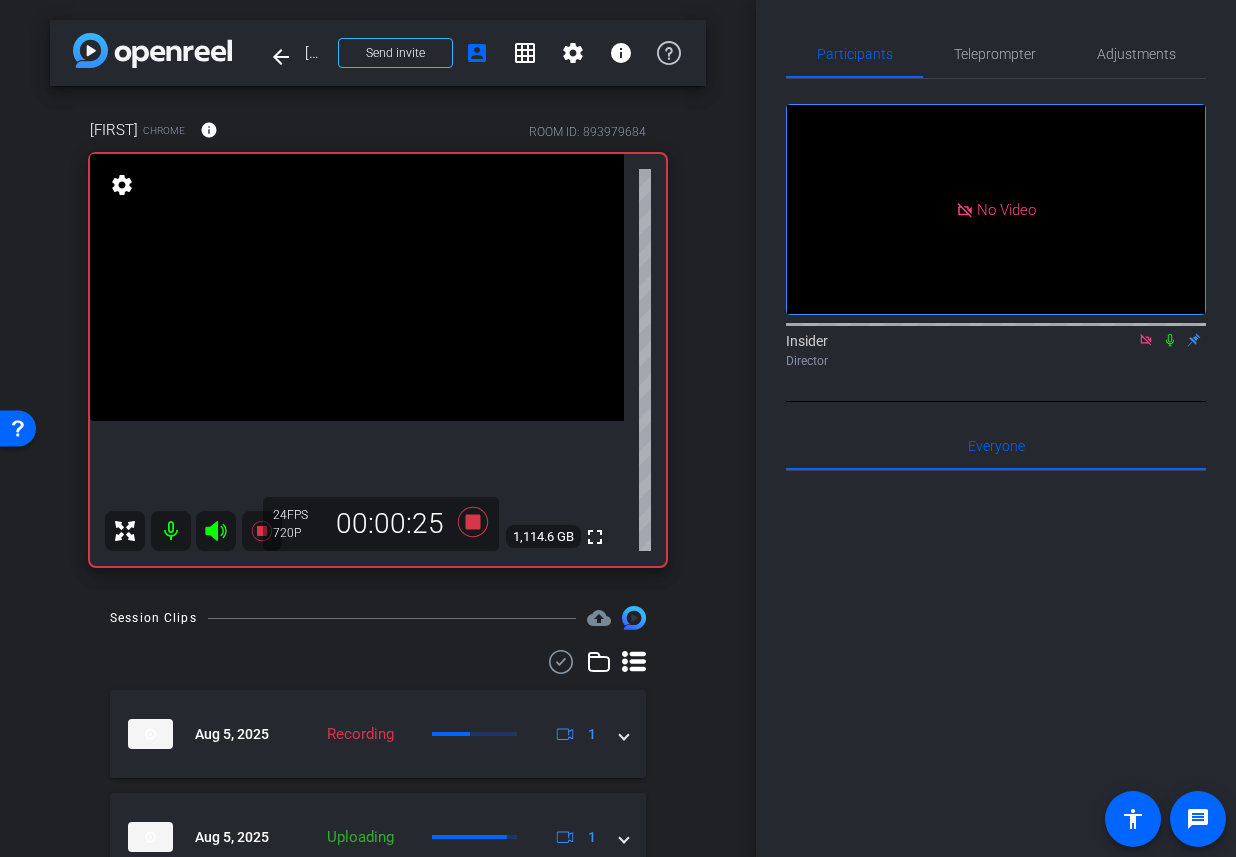 click 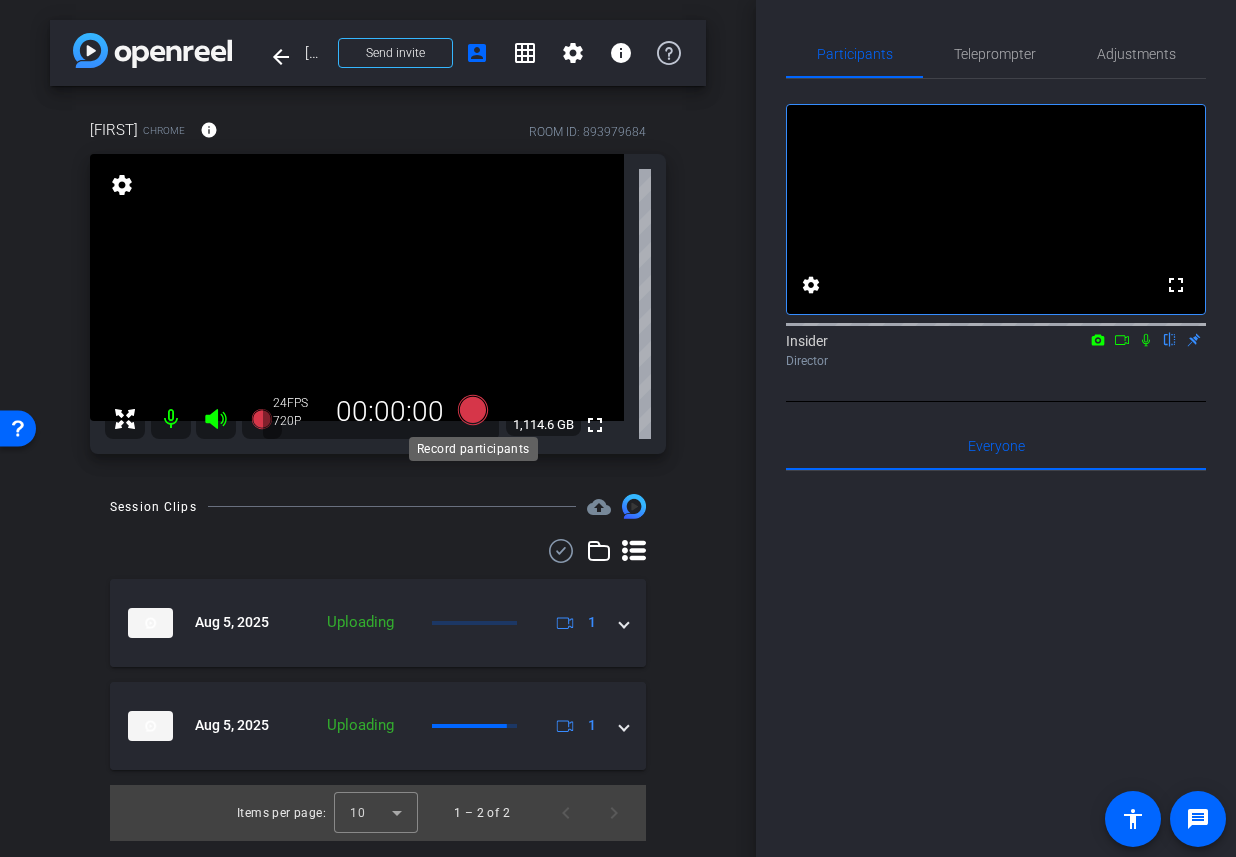 click 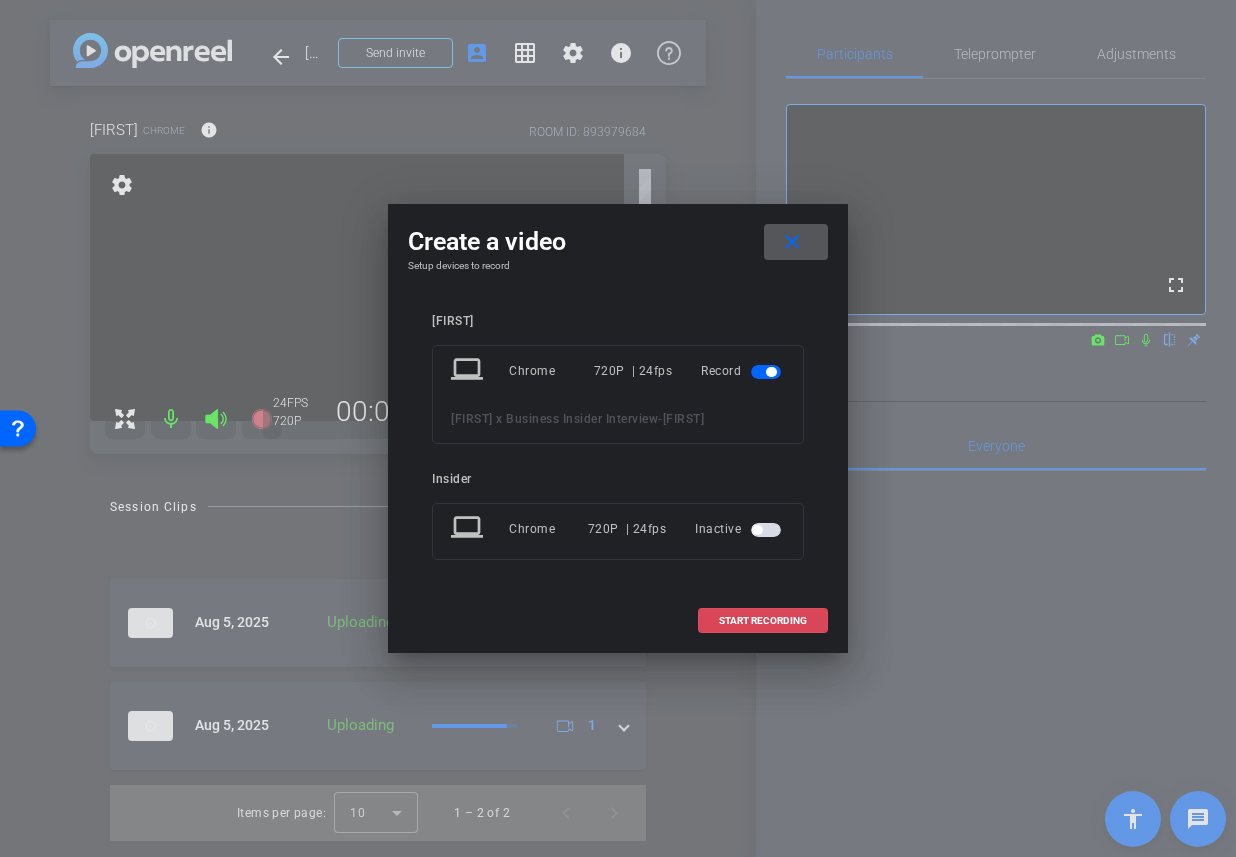 click at bounding box center [763, 621] 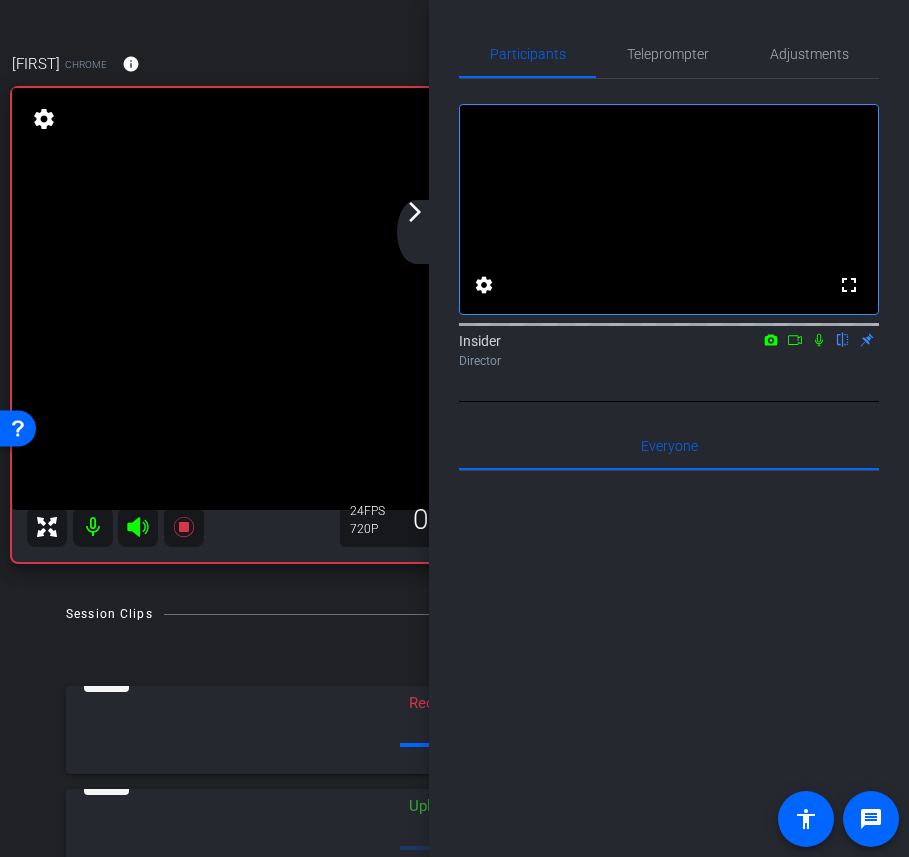 click on "arrow_forward_ios" 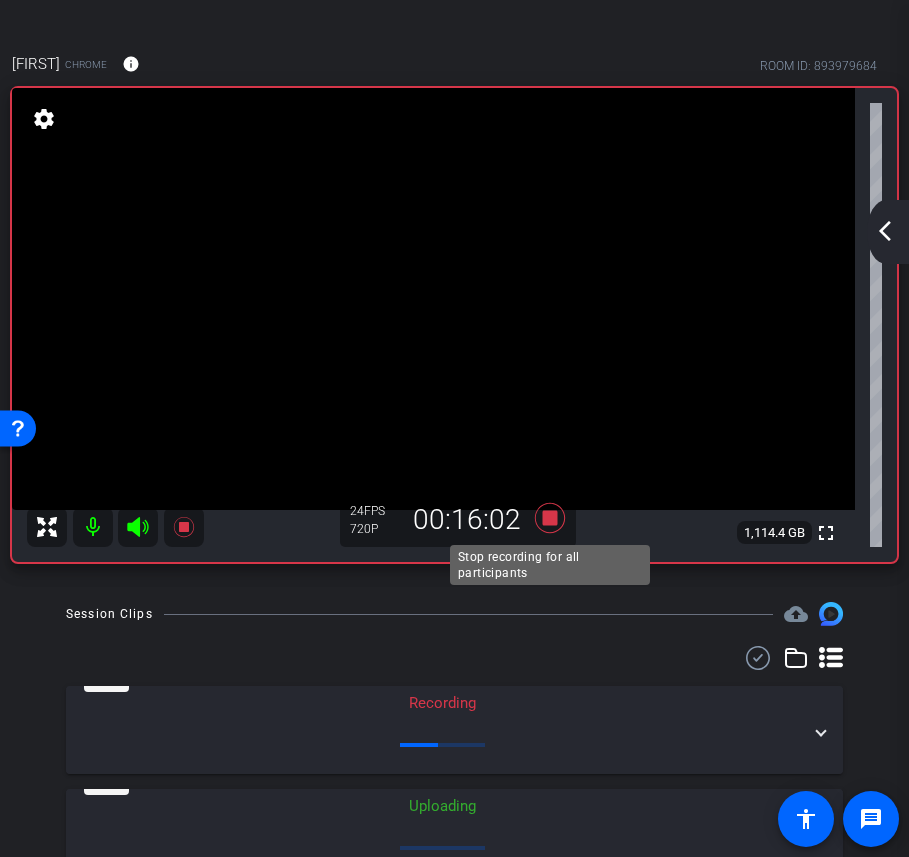 click 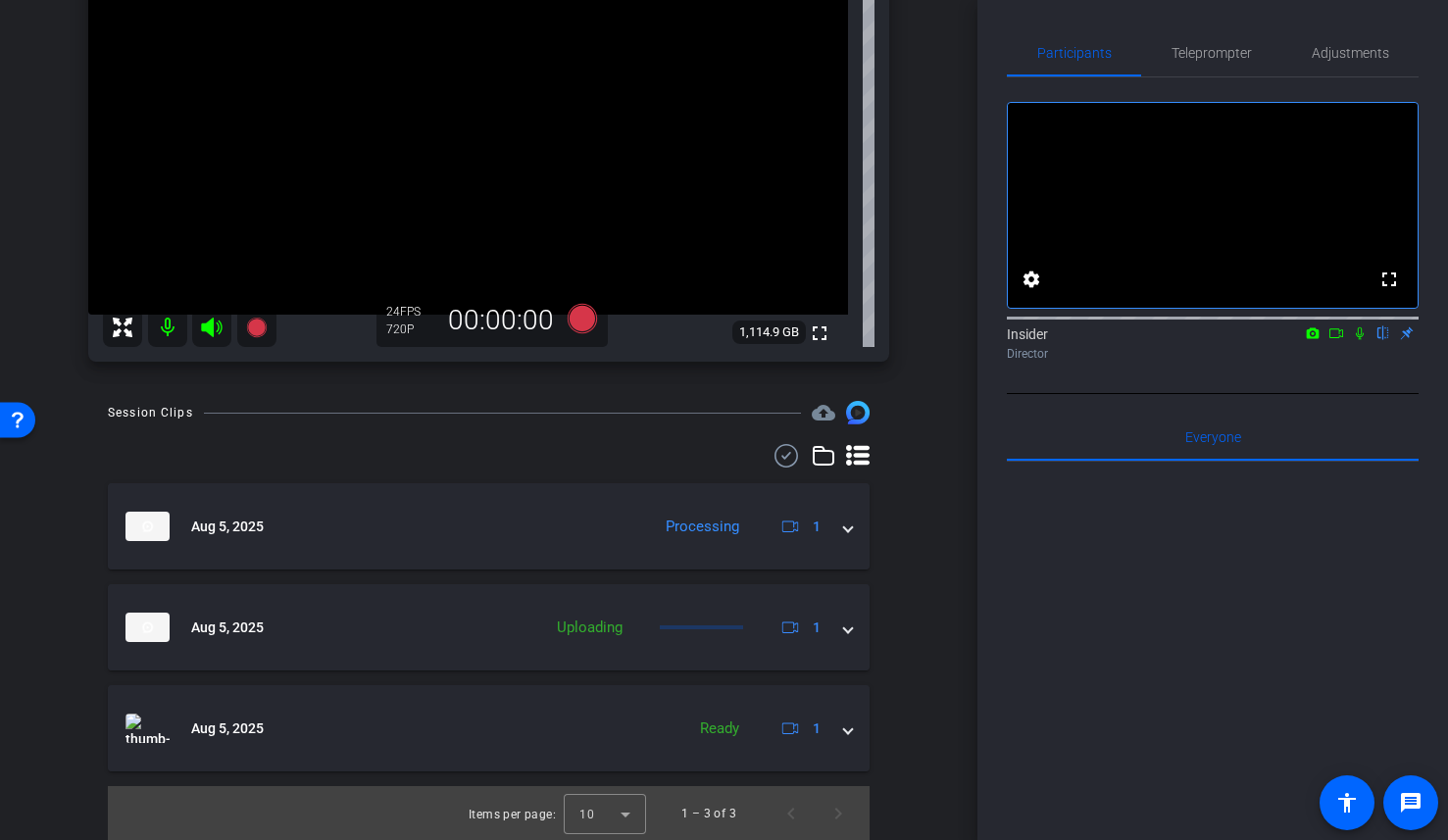 scroll, scrollTop: 218, scrollLeft: 0, axis: vertical 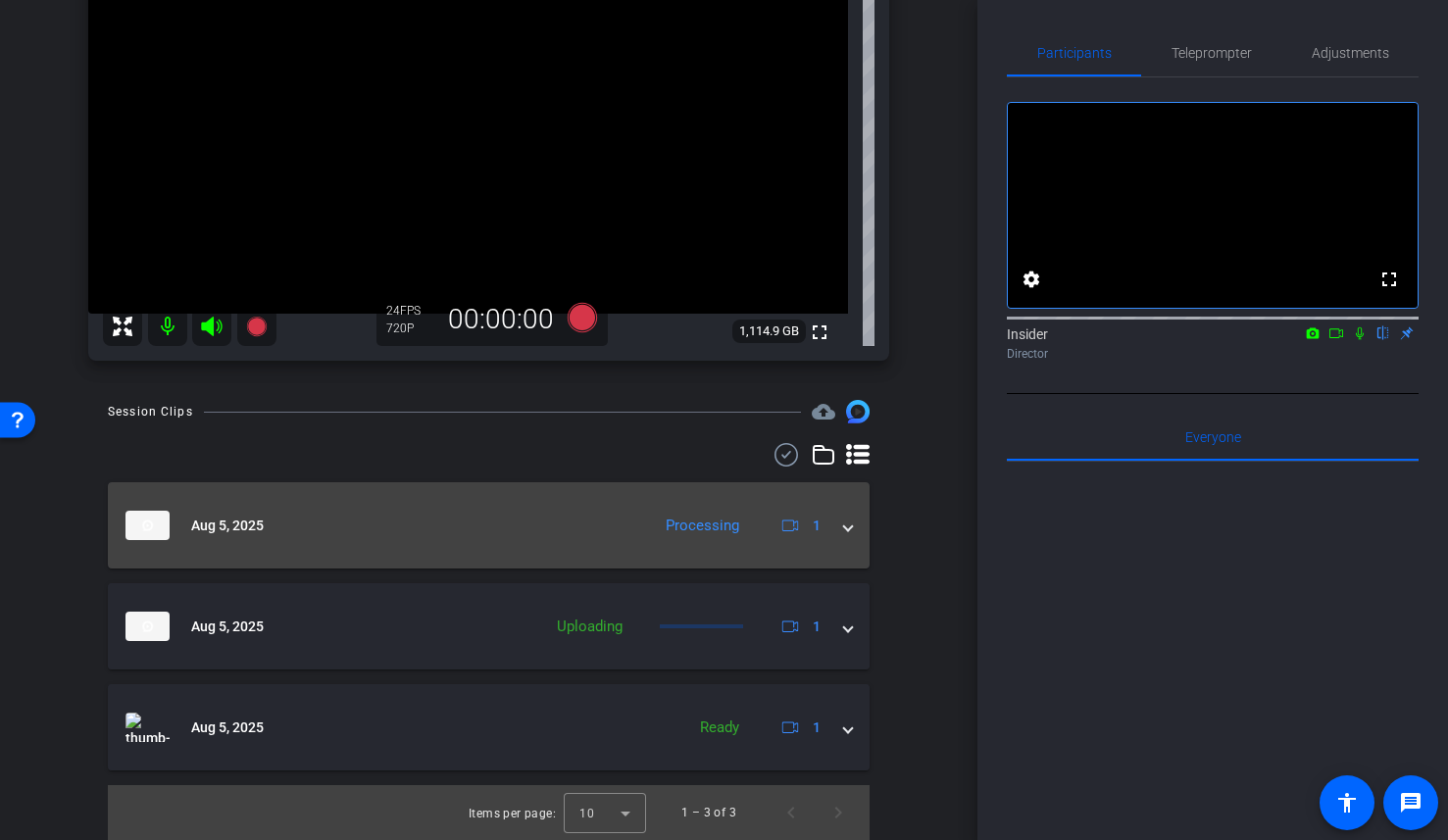 click at bounding box center (848, 525) 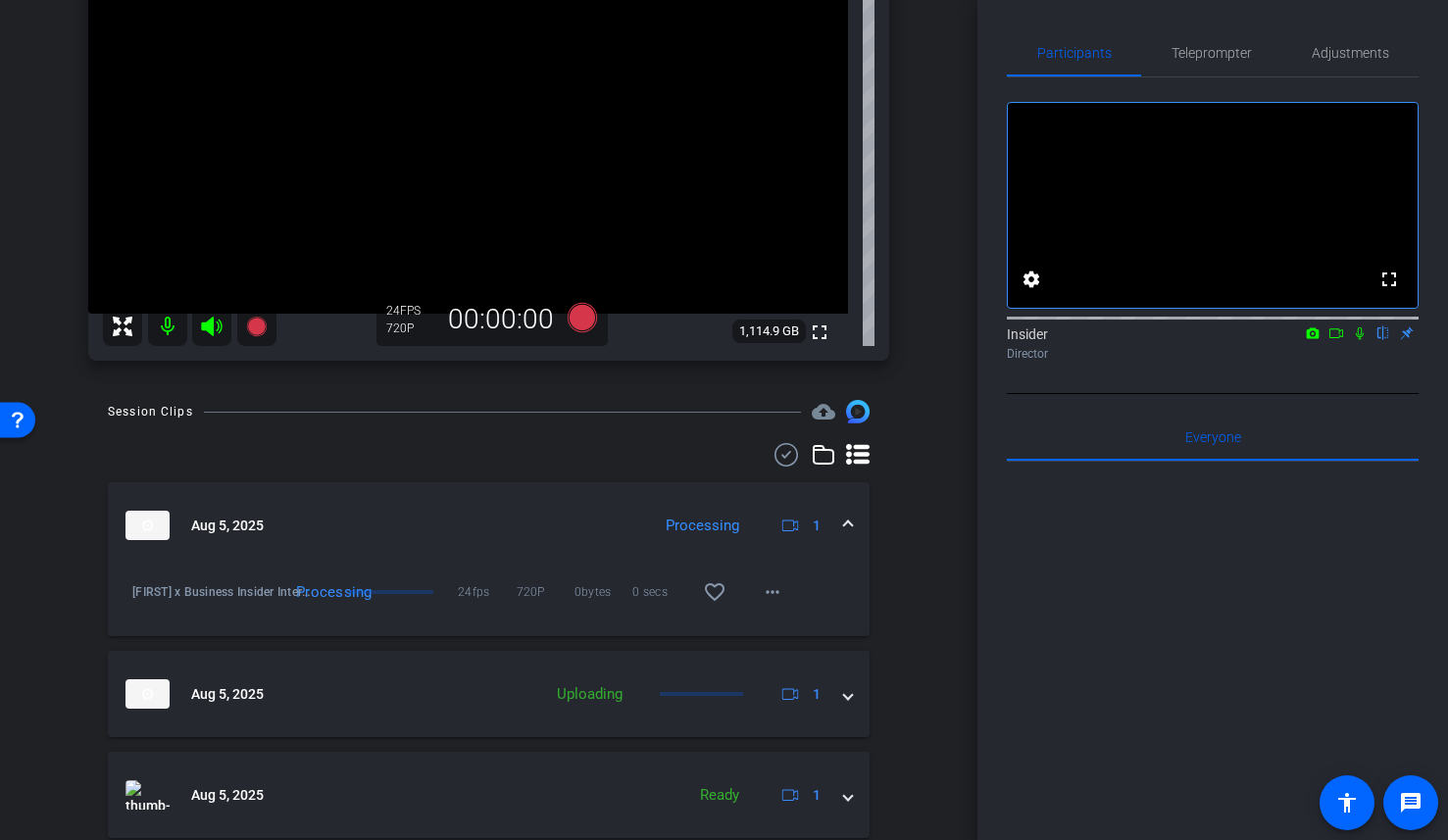 click at bounding box center [848, 525] 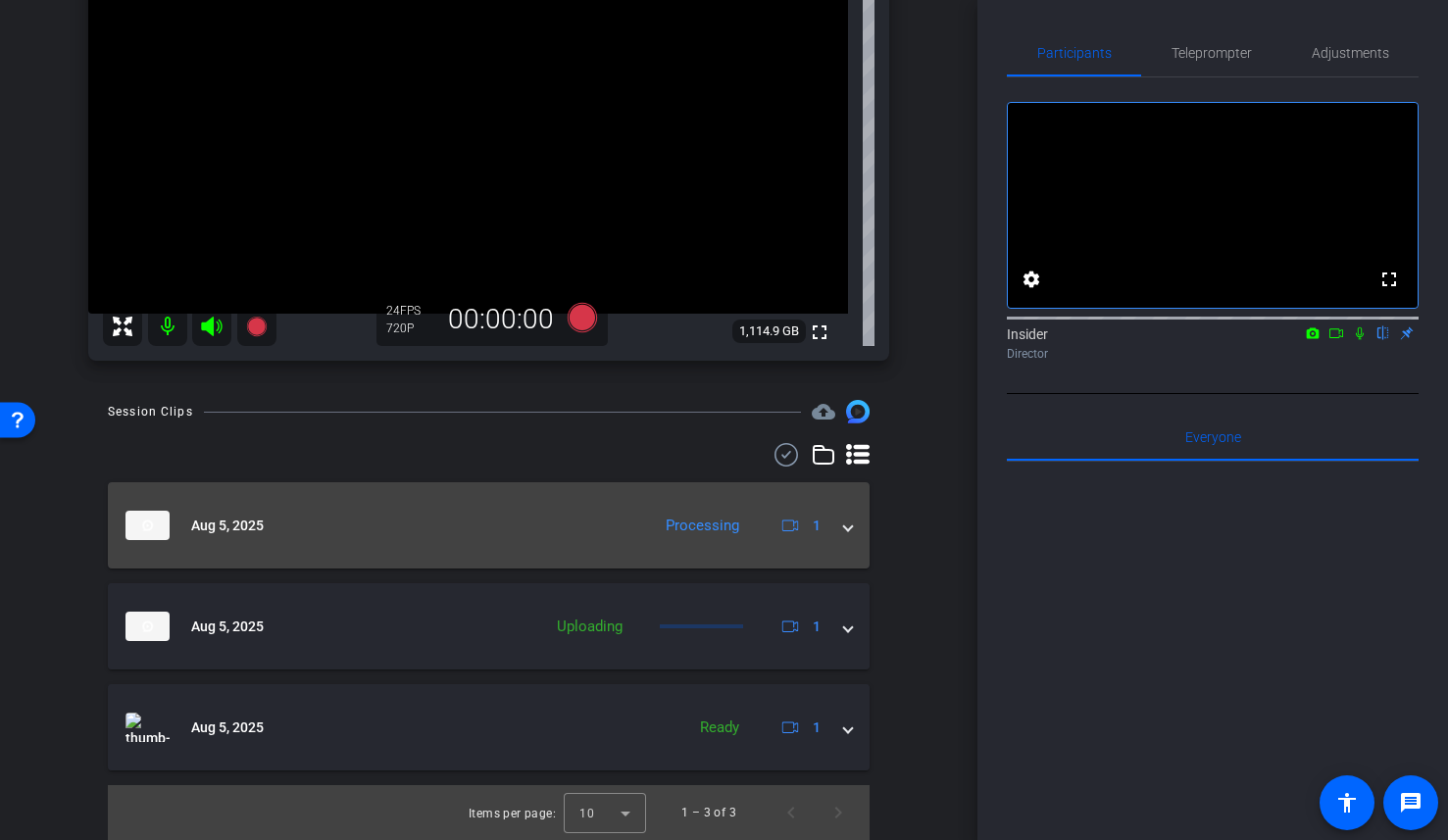 click at bounding box center (848, 525) 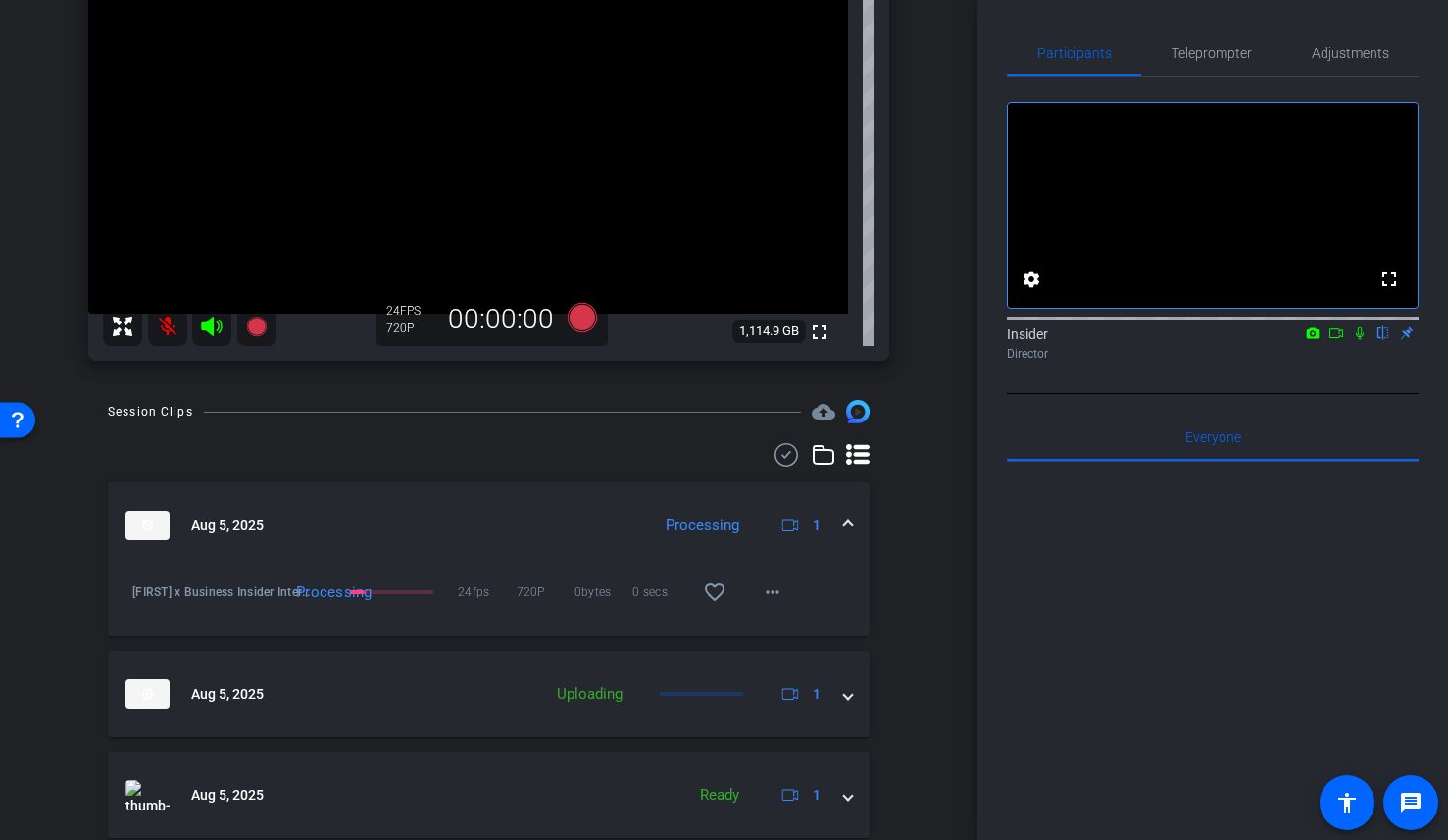 click at bounding box center [168, 326] 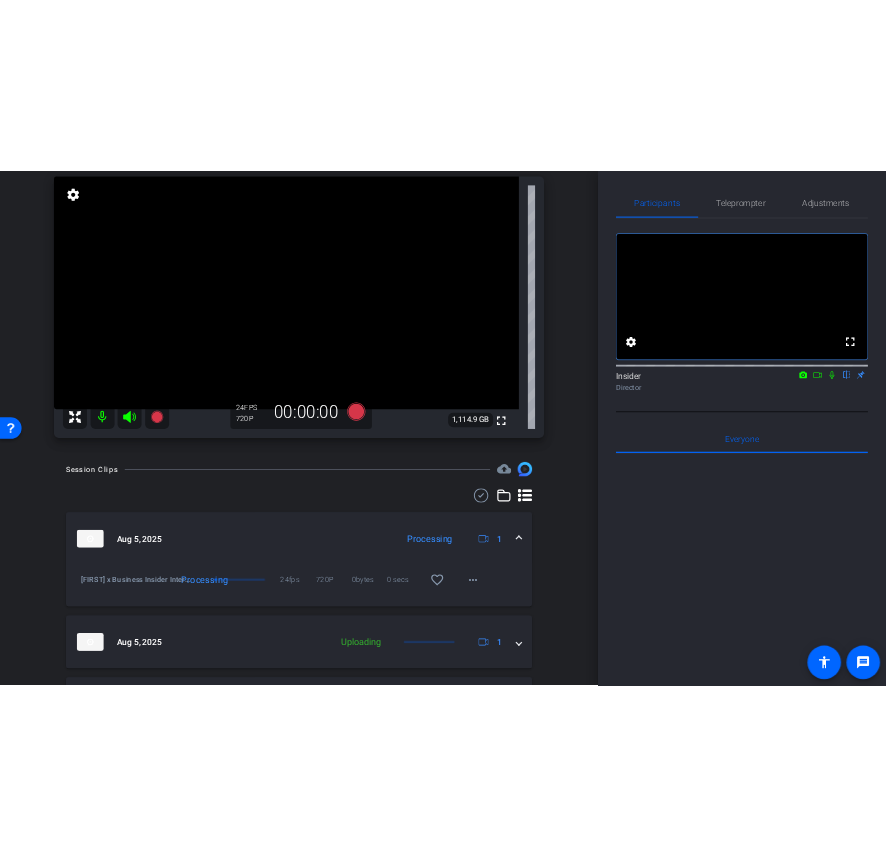 scroll, scrollTop: 139, scrollLeft: 0, axis: vertical 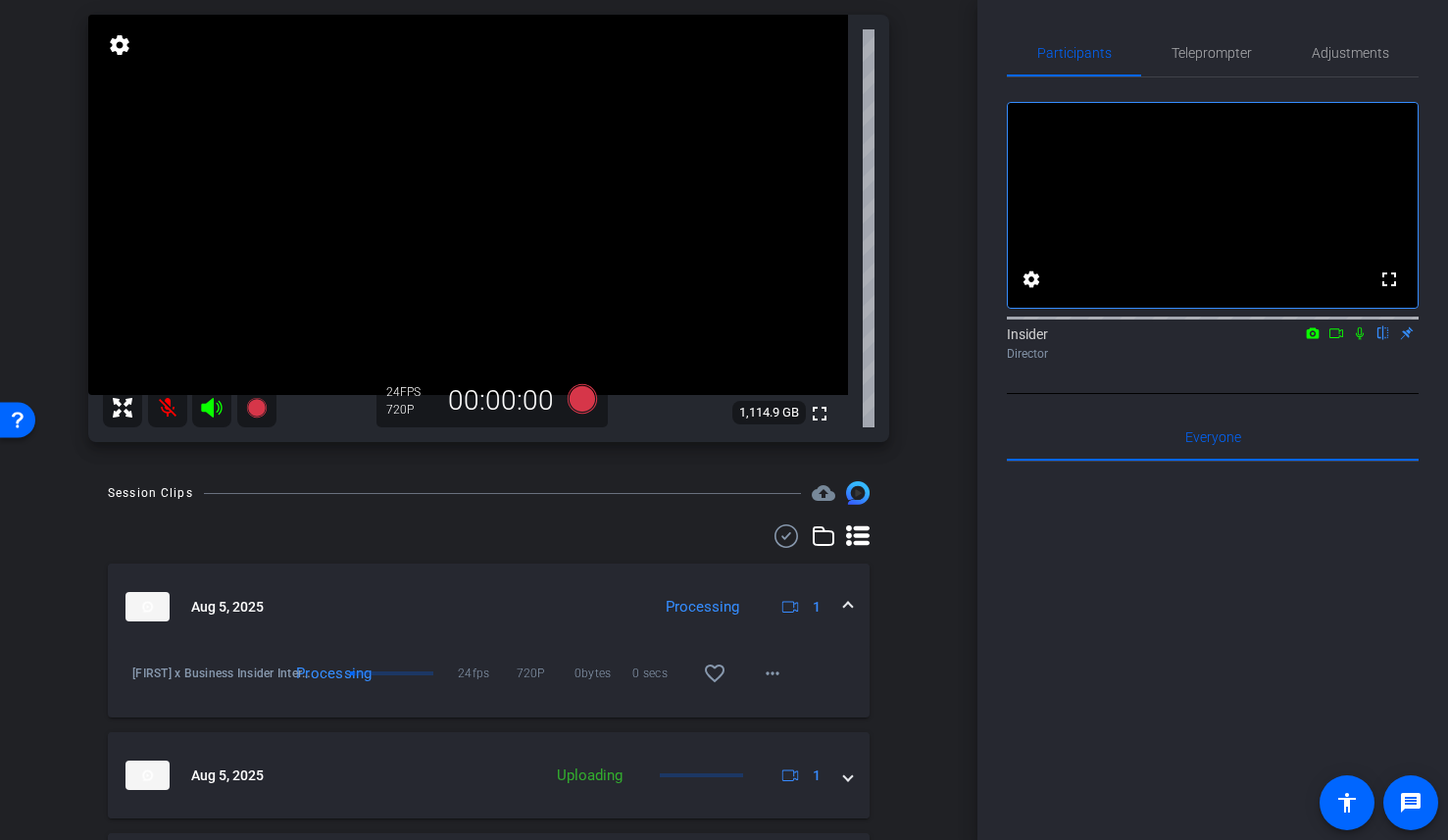 click 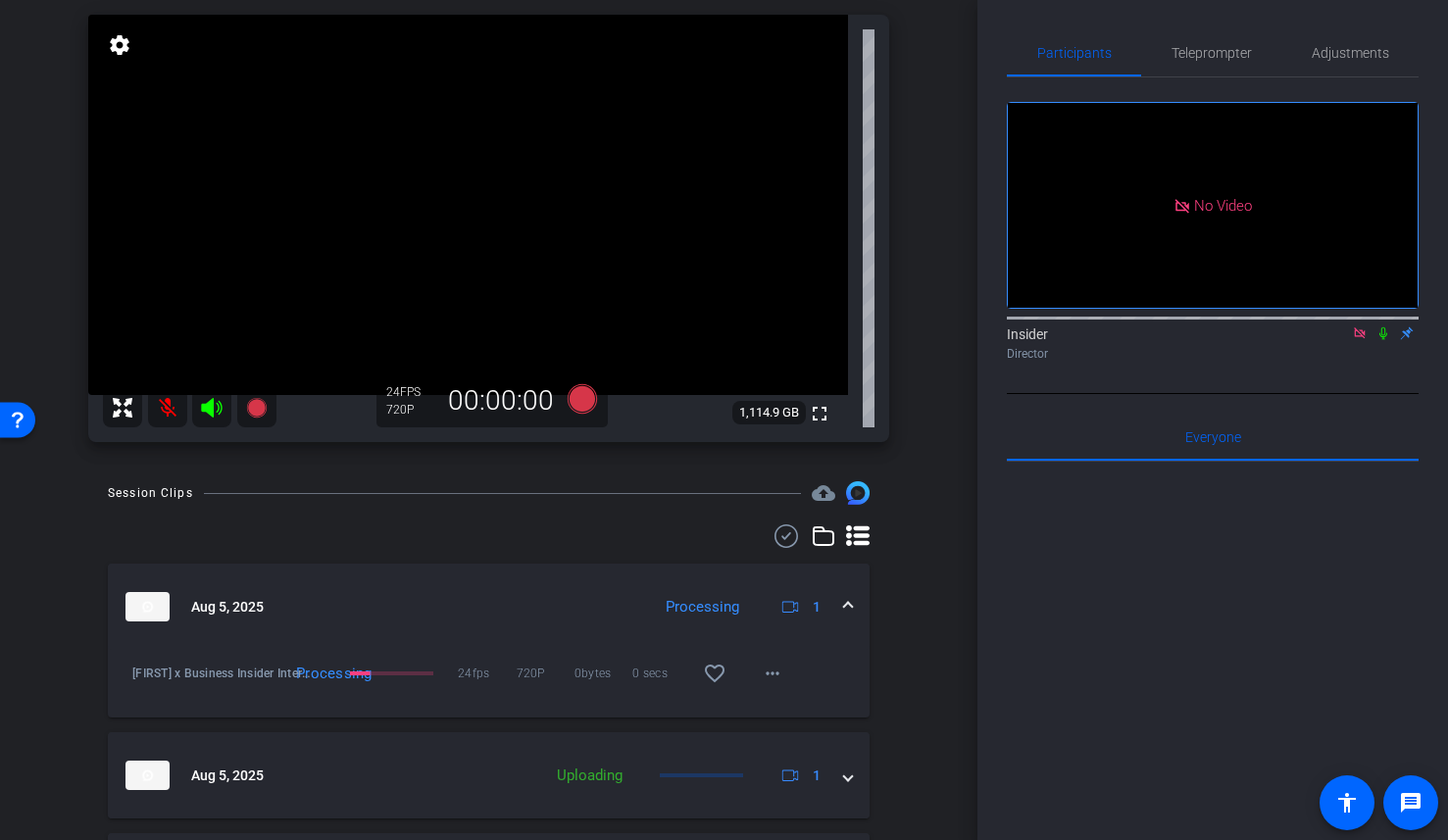 click 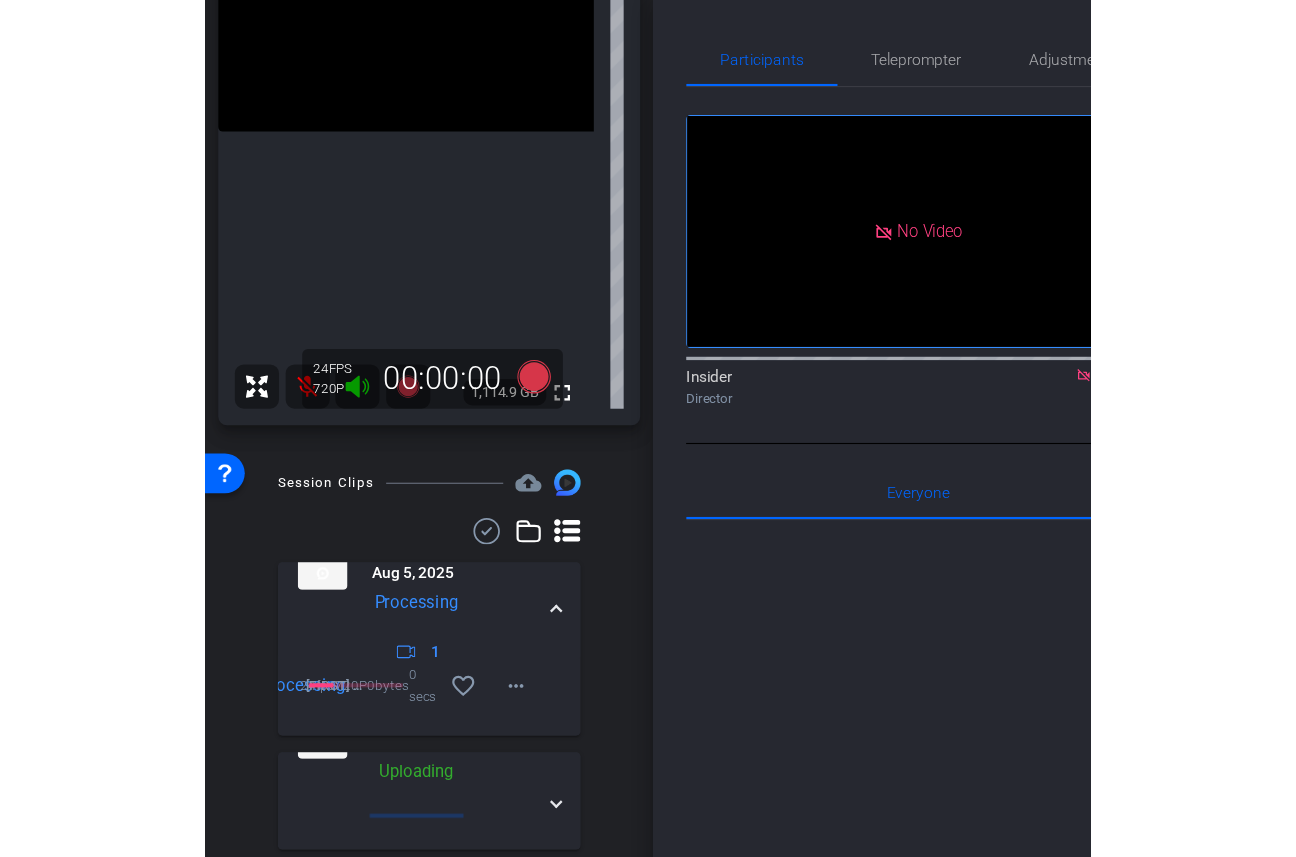 scroll, scrollTop: 123, scrollLeft: 0, axis: vertical 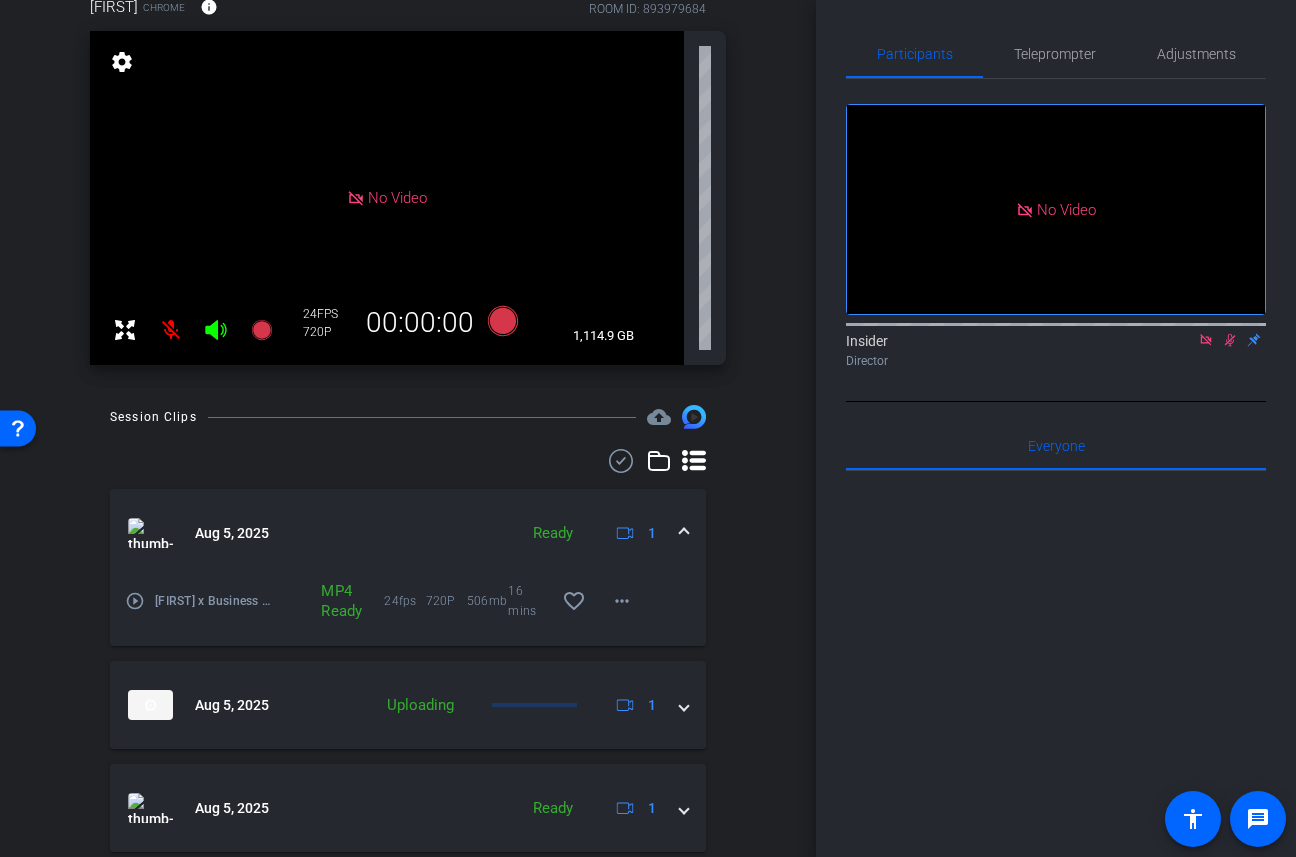 click 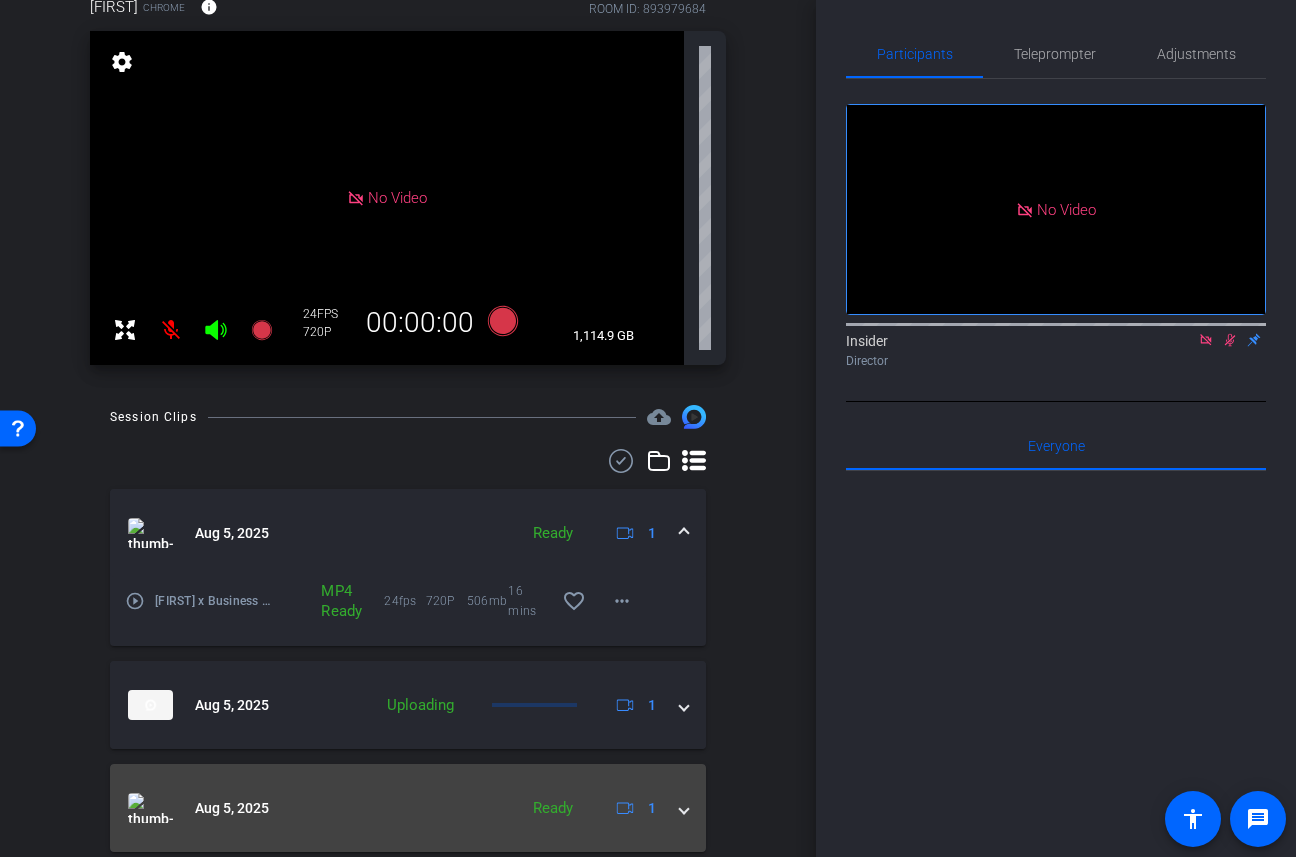 scroll, scrollTop: 189, scrollLeft: 0, axis: vertical 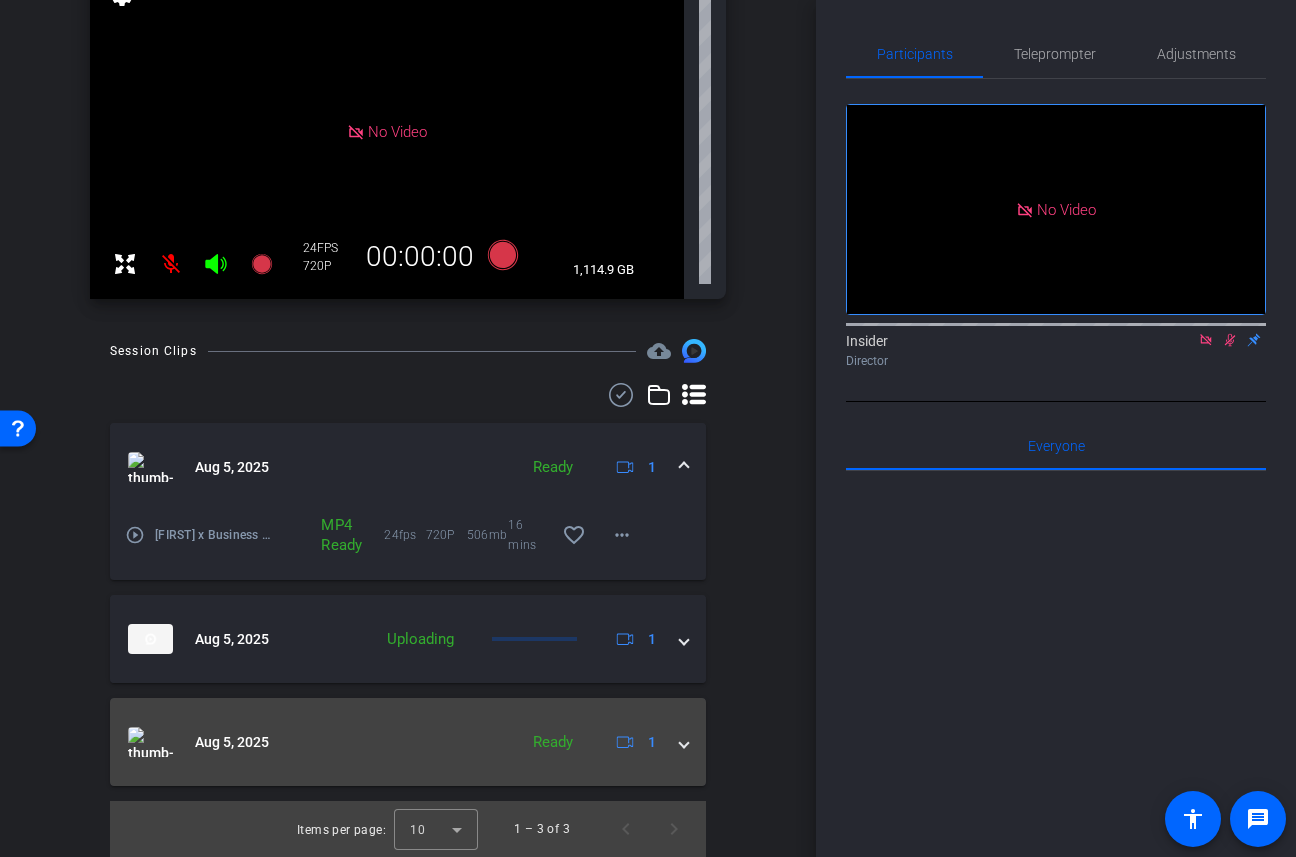click on "Aug 5, 2025   Ready
1" at bounding box center (408, 742) 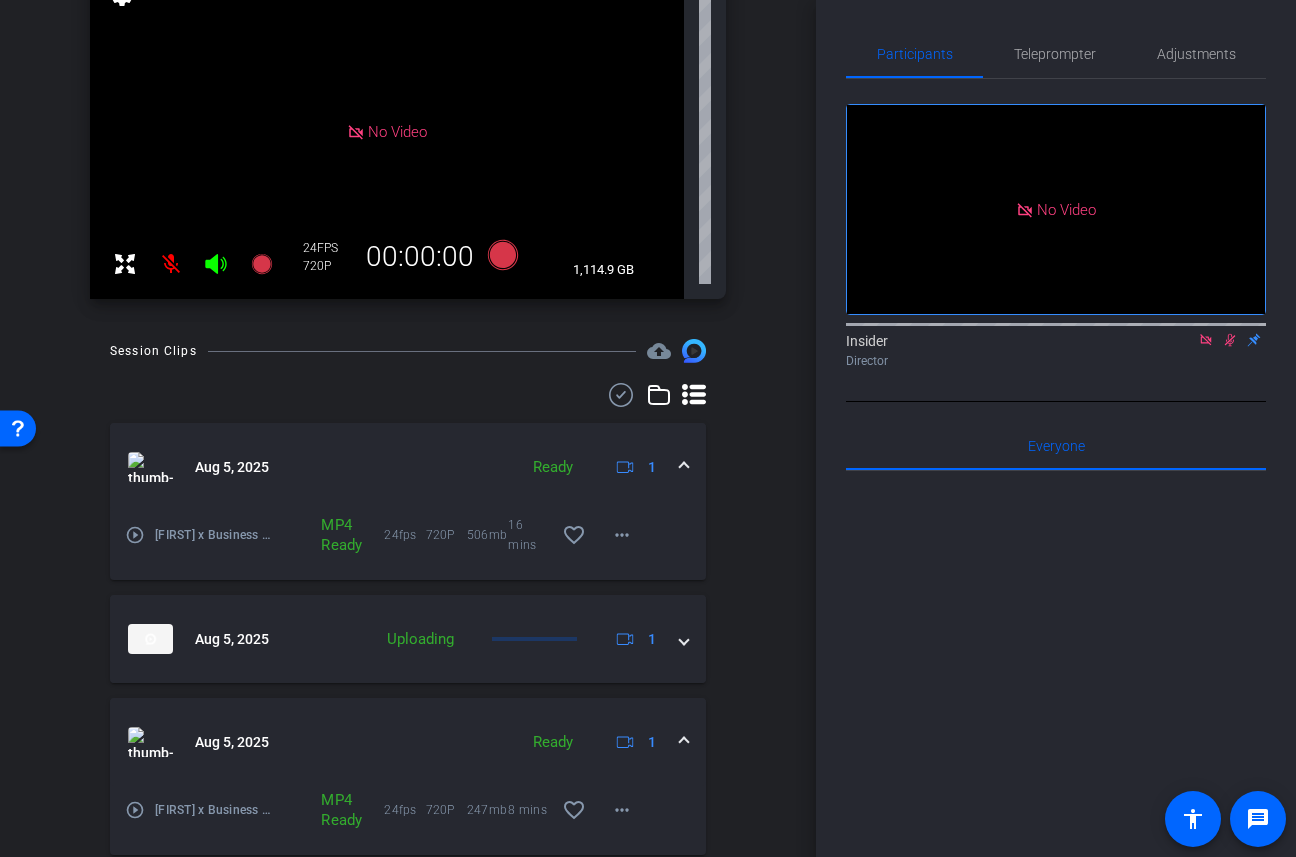 scroll, scrollTop: 258, scrollLeft: 0, axis: vertical 